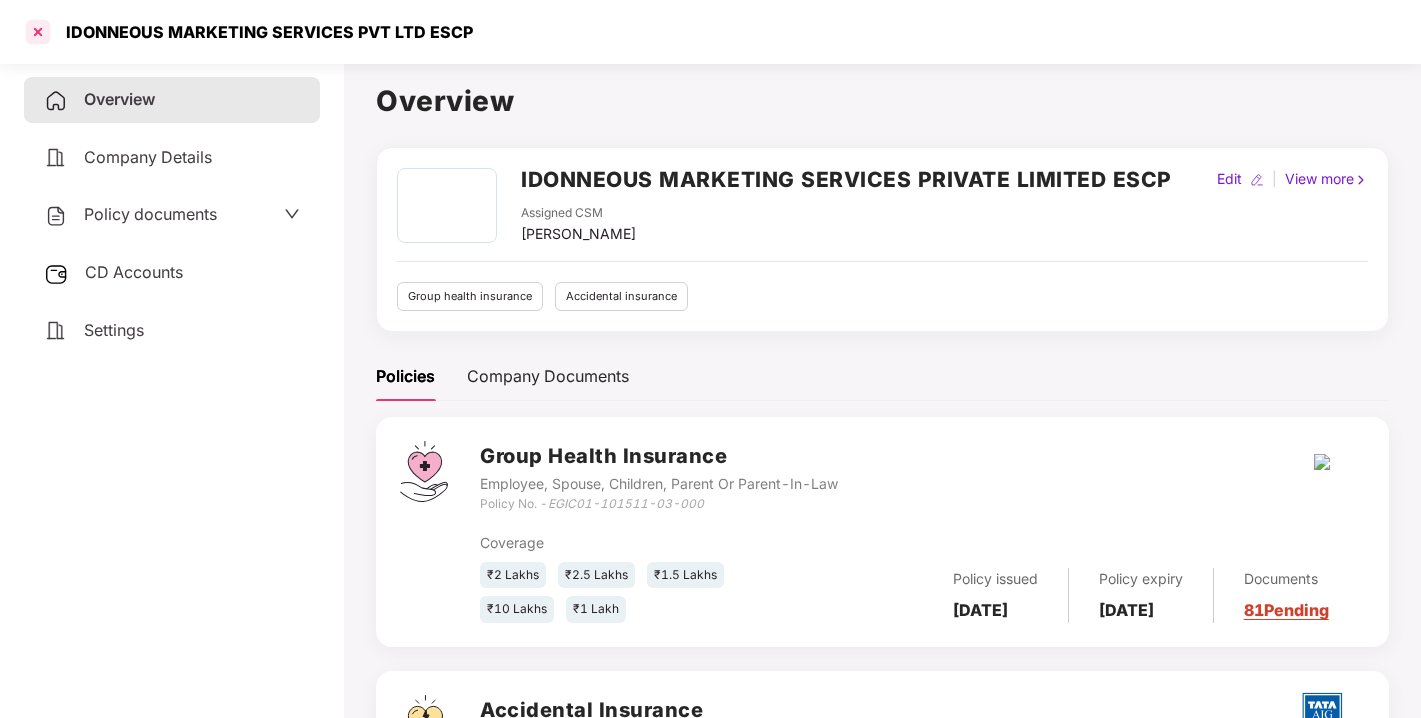 scroll, scrollTop: 195, scrollLeft: 0, axis: vertical 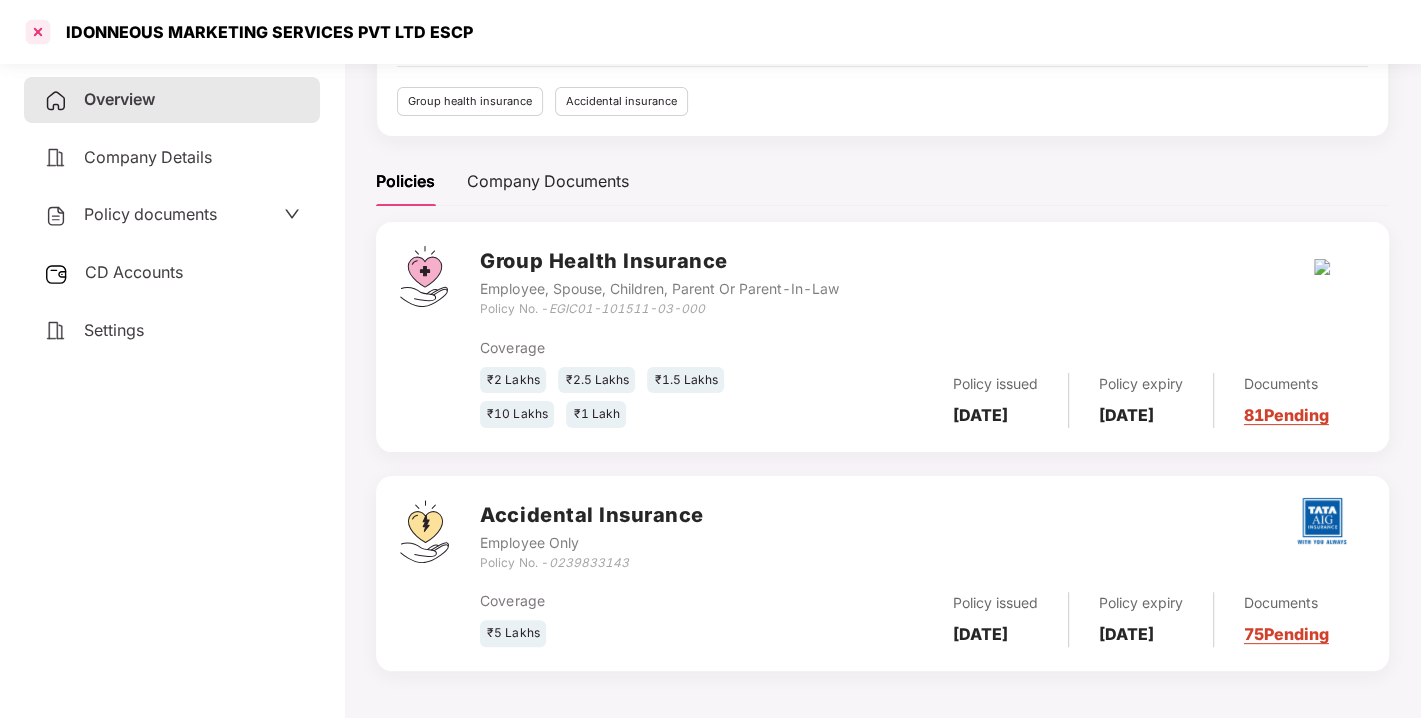 click at bounding box center [38, 32] 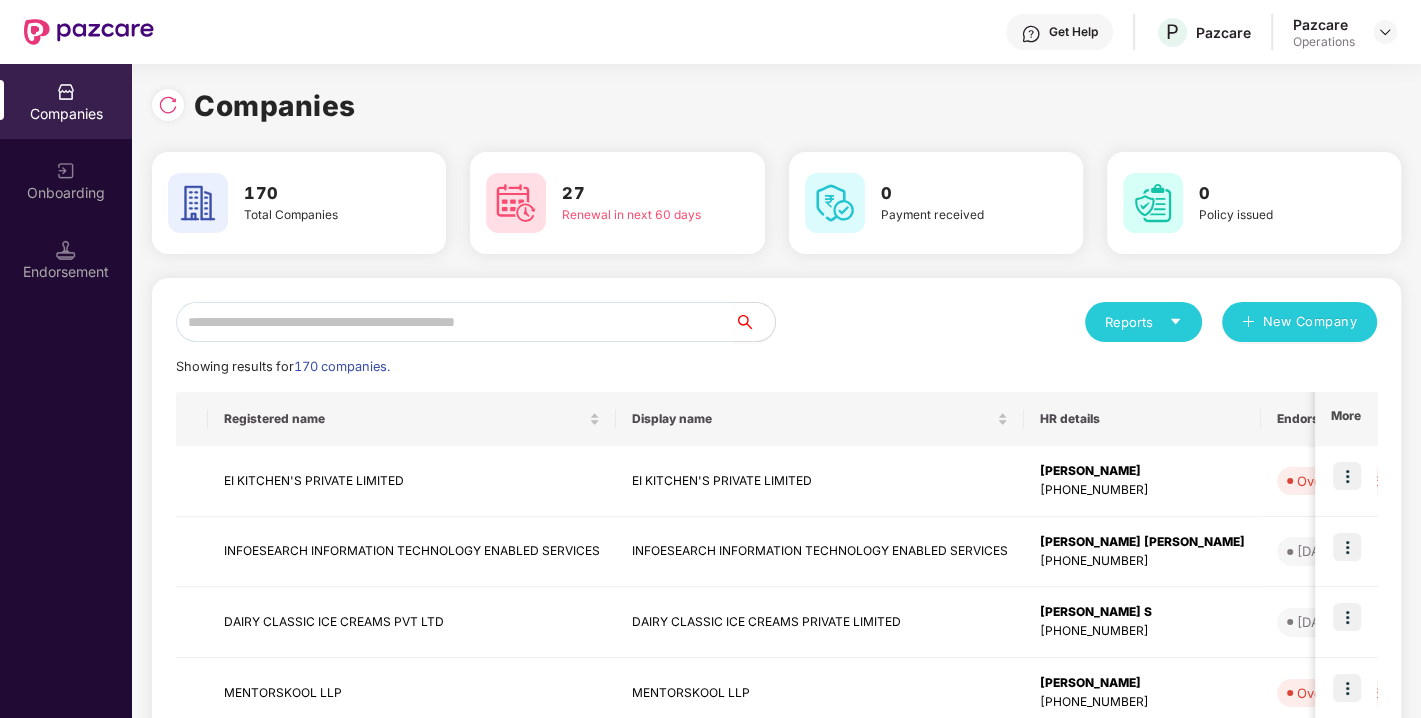 scroll, scrollTop: 0, scrollLeft: 0, axis: both 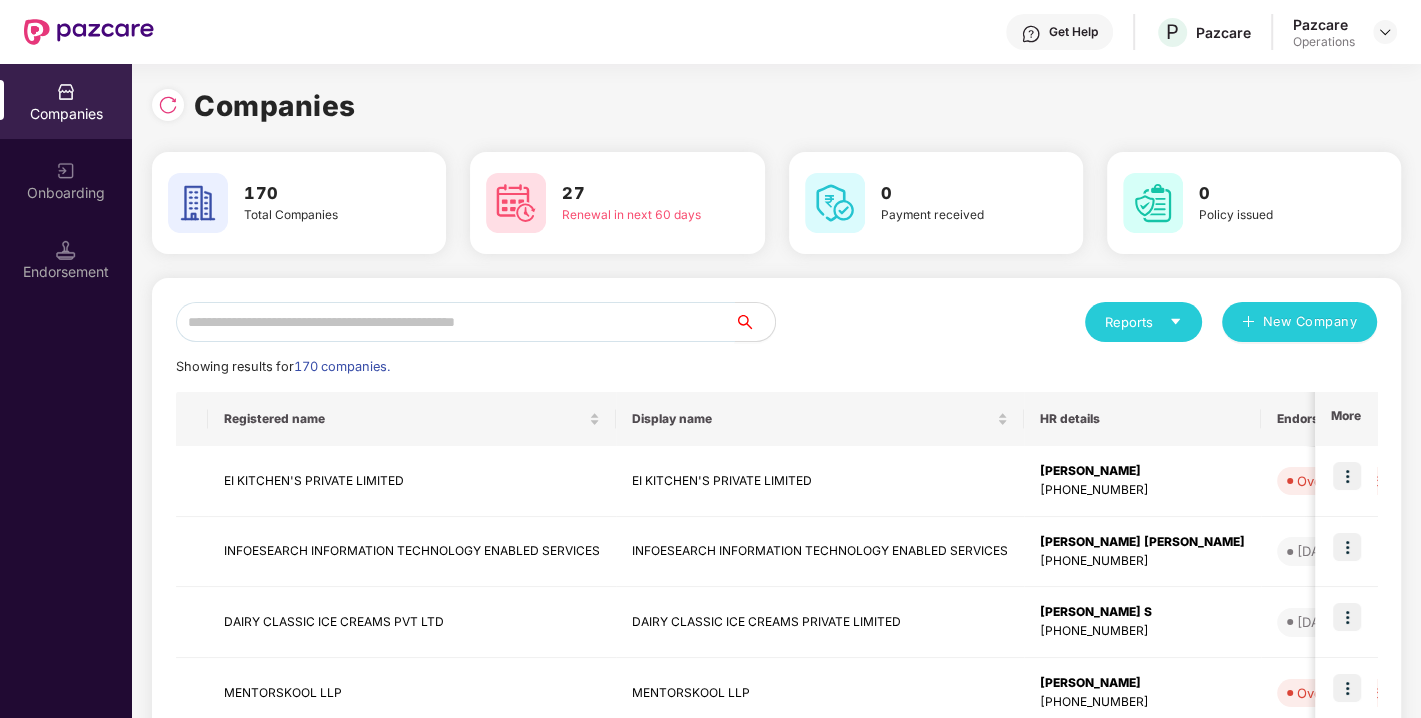 click at bounding box center (455, 322) 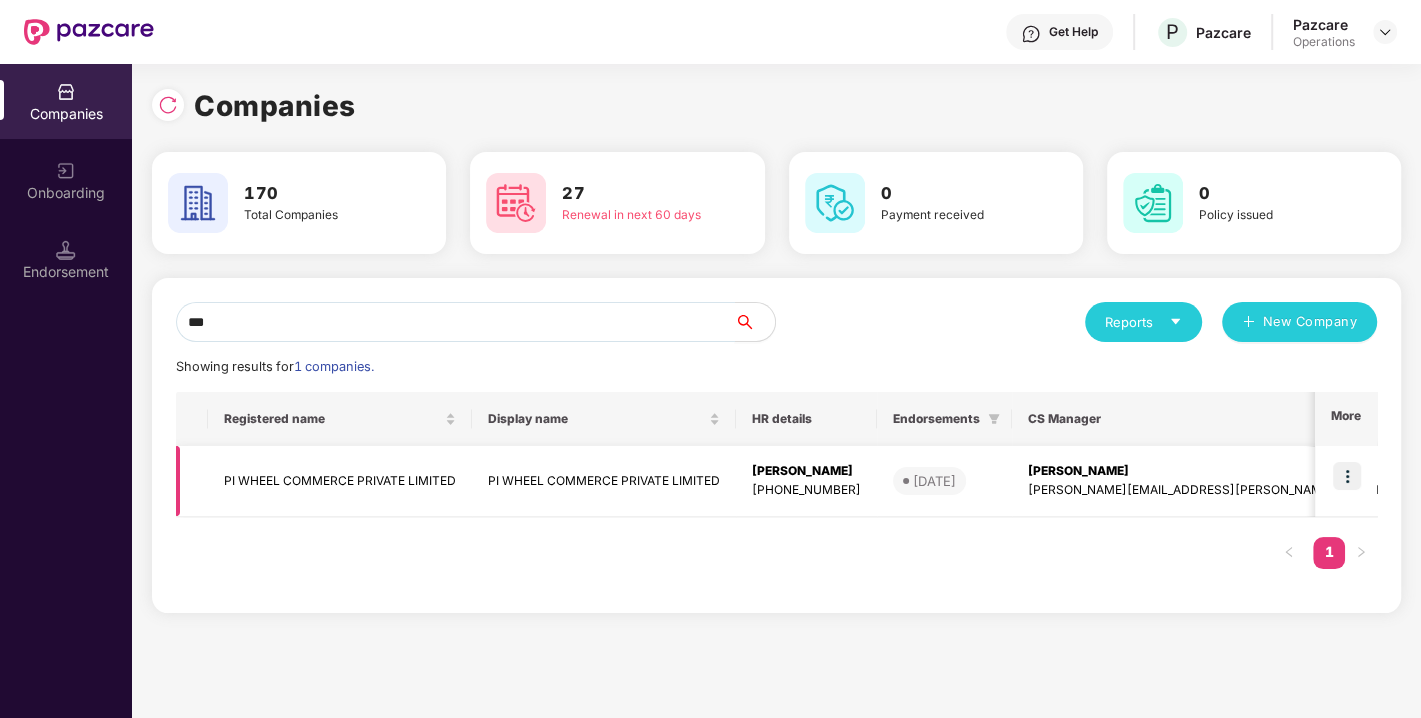 type on "**" 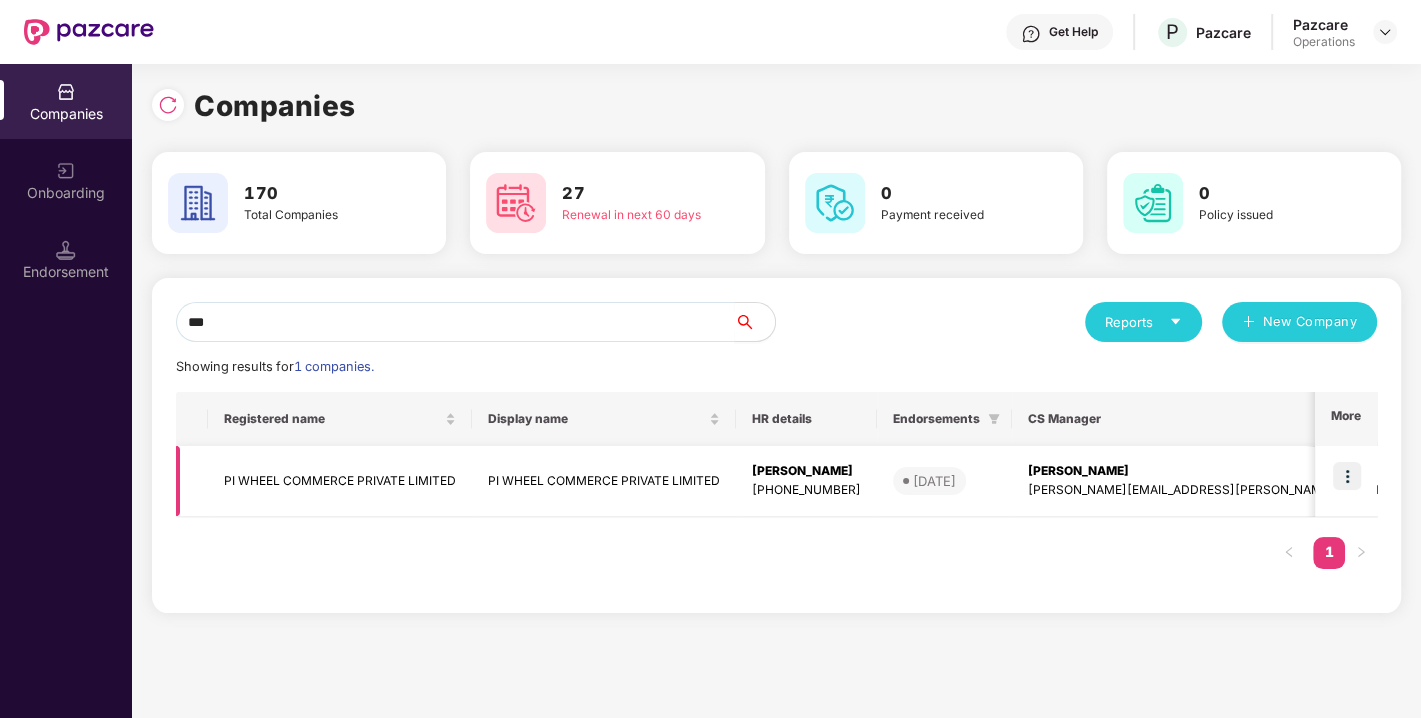 click at bounding box center [1347, 476] 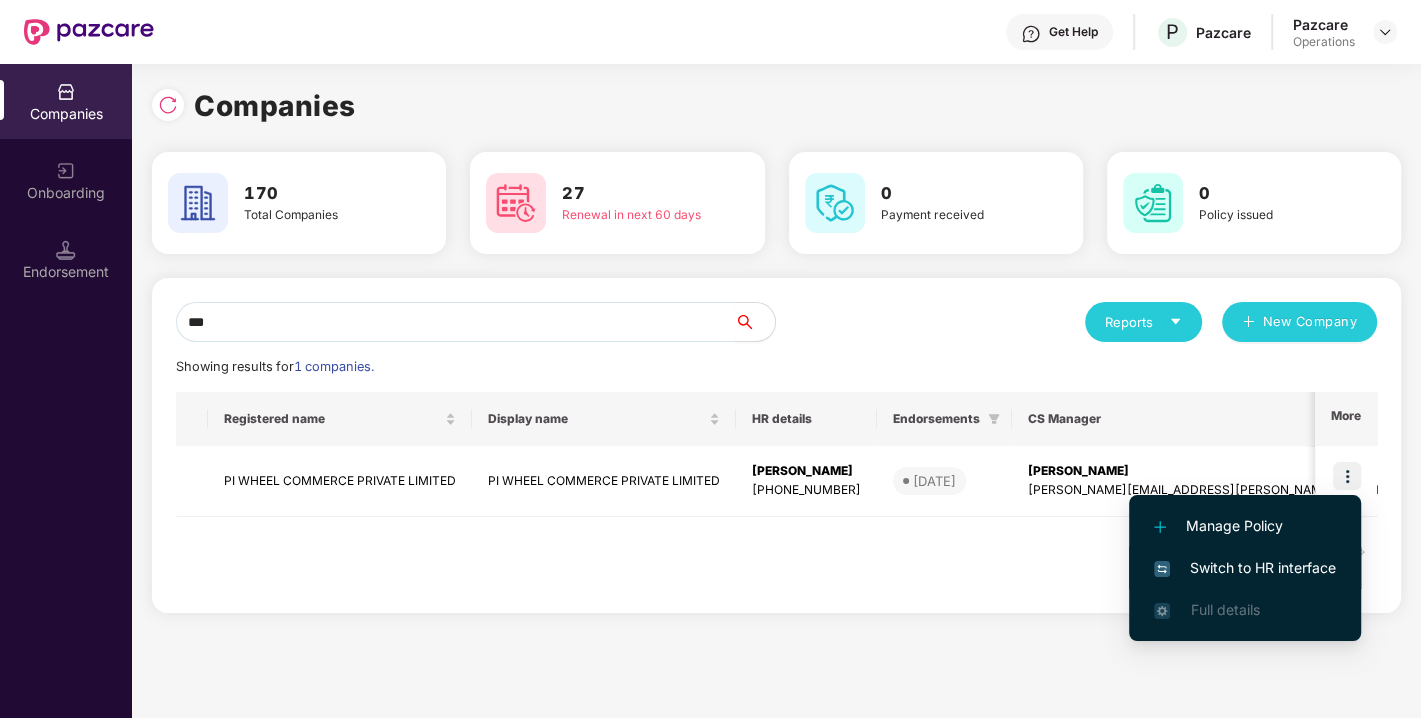 click on "Switch to HR interface" at bounding box center [1245, 568] 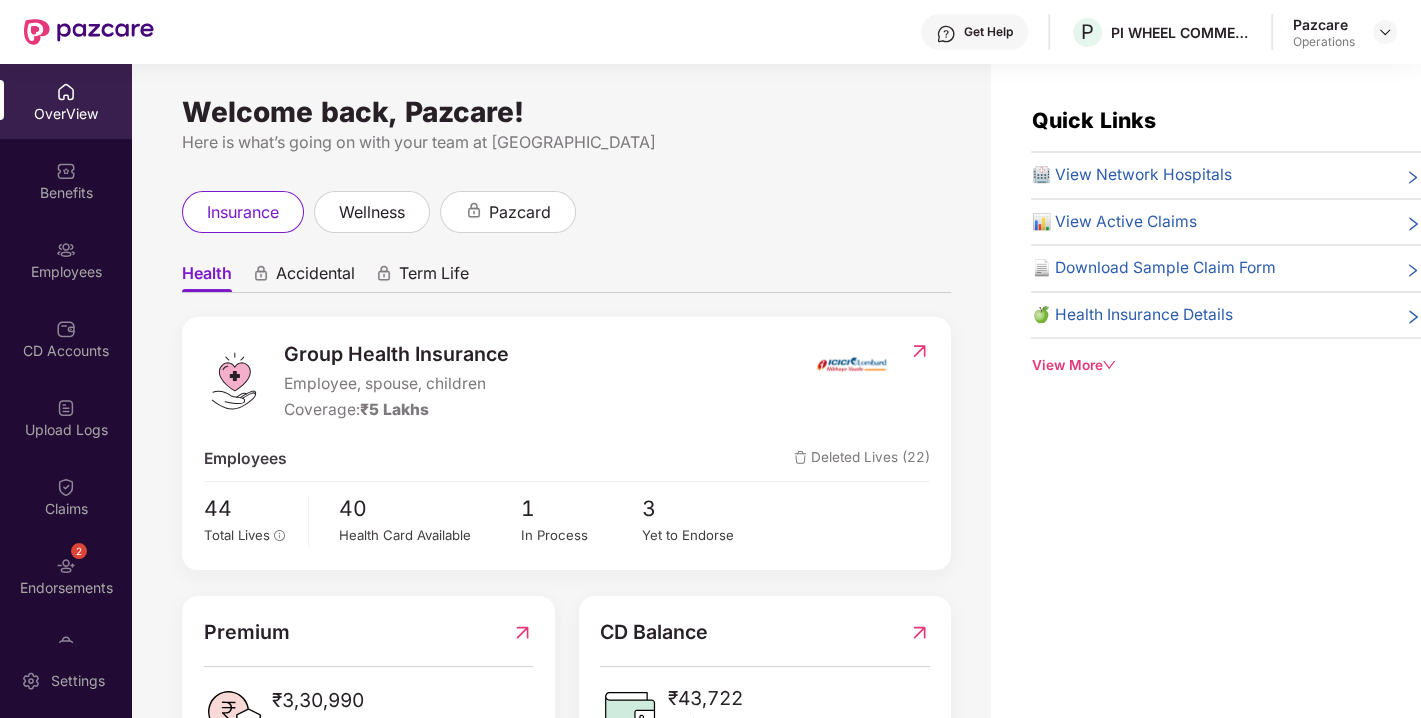 click on "2 Endorsements" at bounding box center (66, 575) 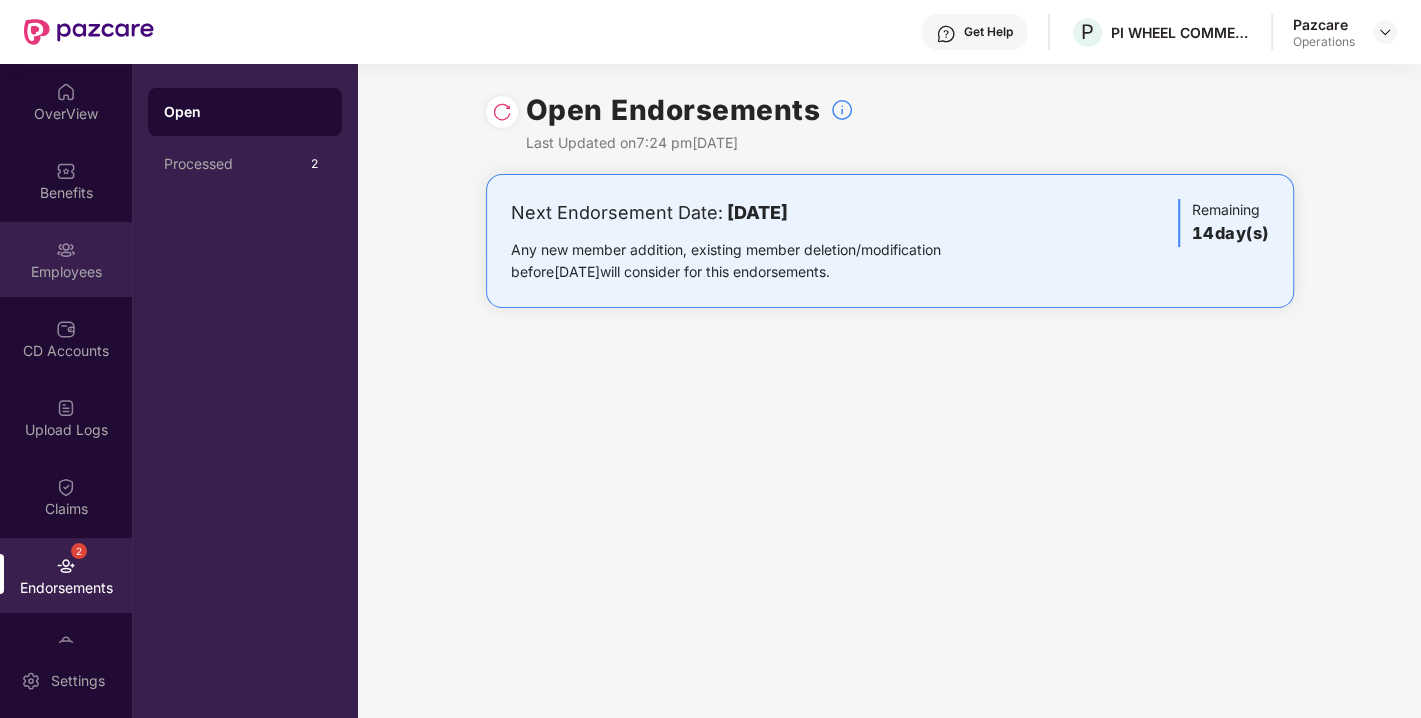 click at bounding box center (66, 250) 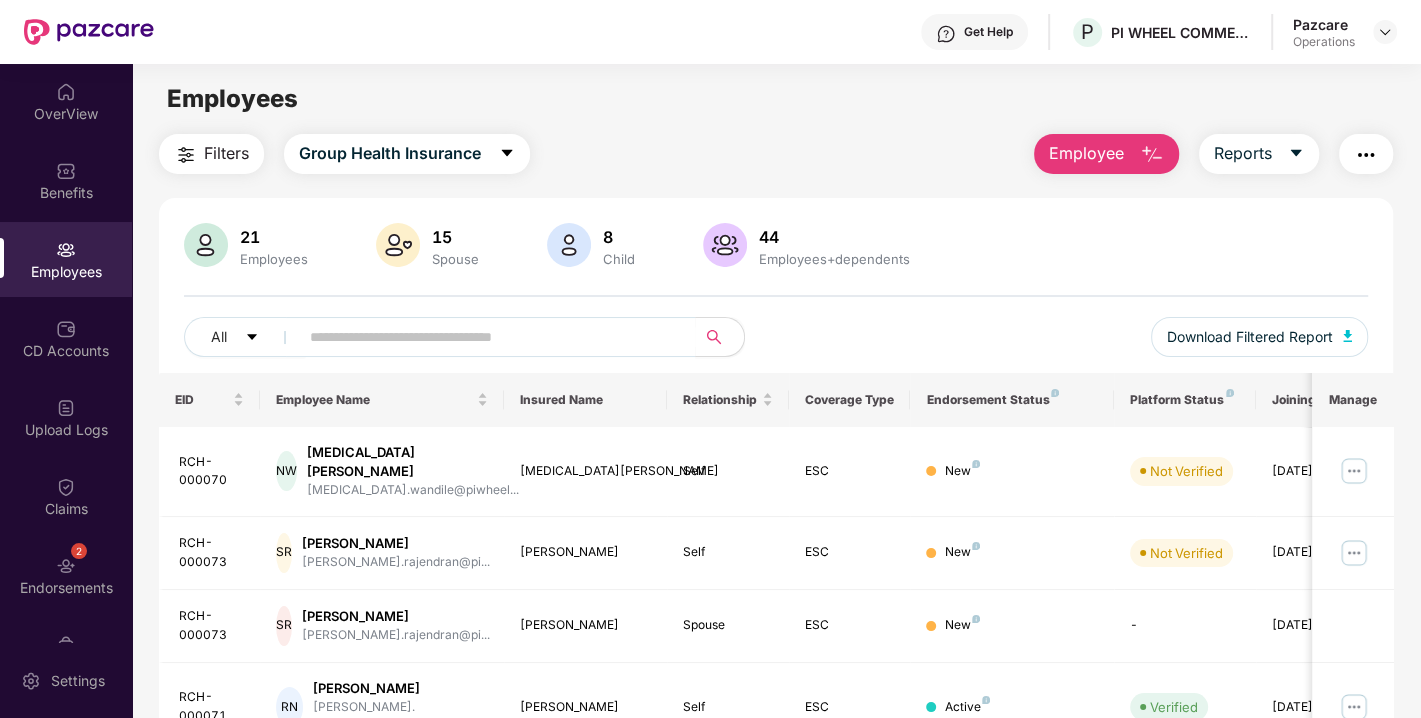 click on "Filters" at bounding box center (226, 153) 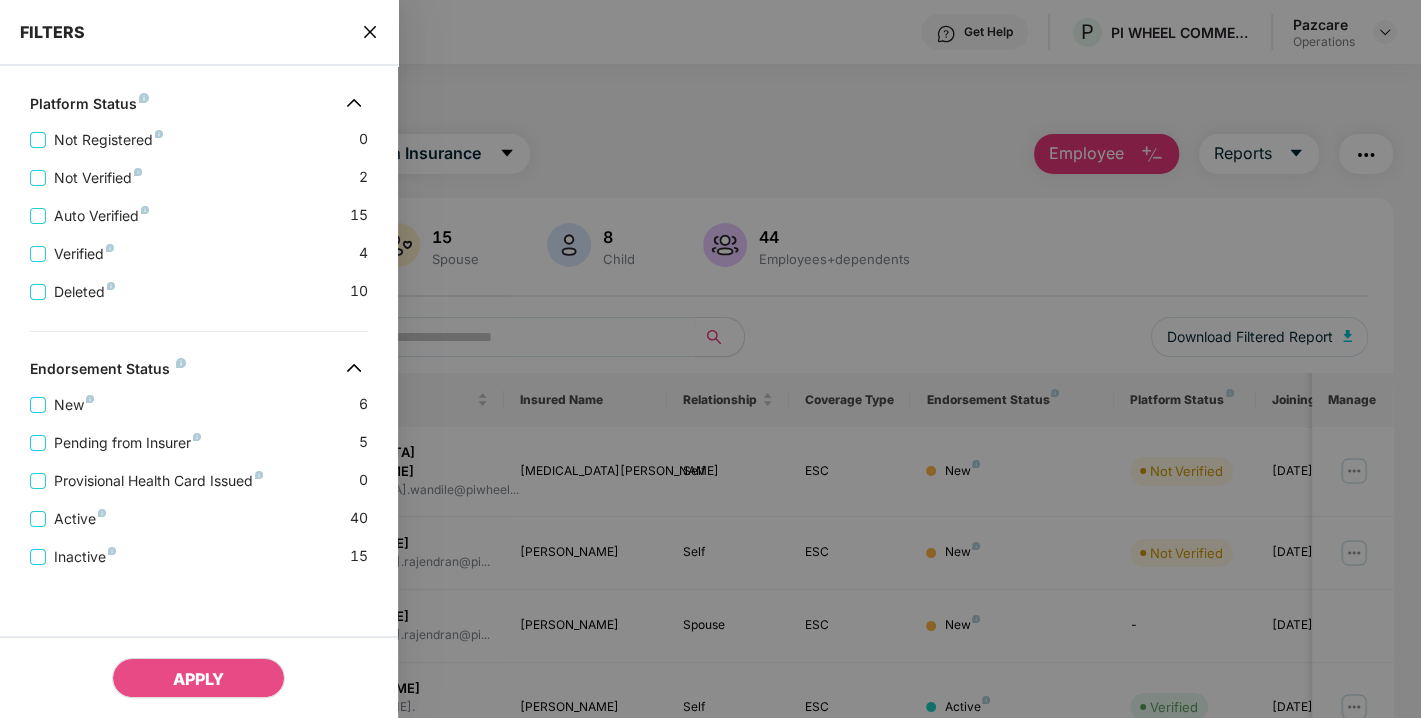 scroll, scrollTop: 553, scrollLeft: 0, axis: vertical 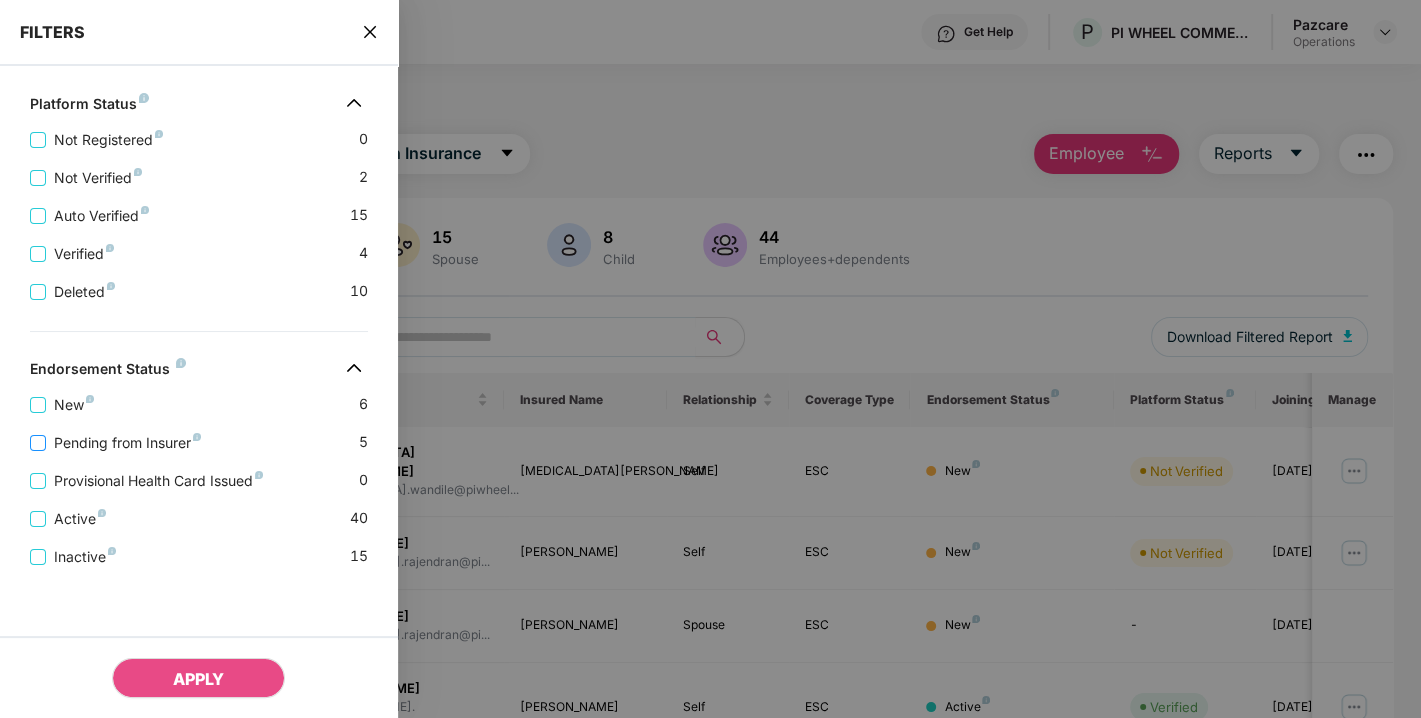 click on "Pending from Insurer" at bounding box center (127, 443) 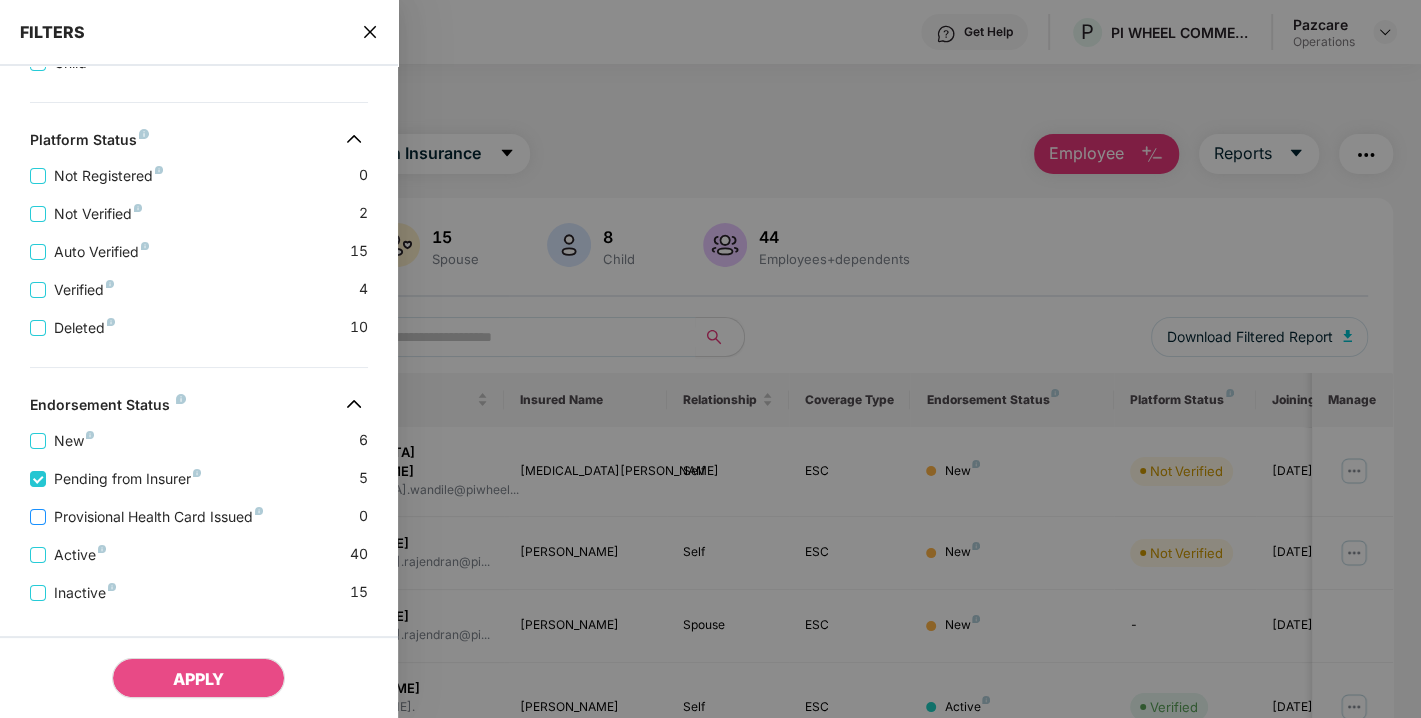 click on "Provisional Health Card Issued" at bounding box center [158, 517] 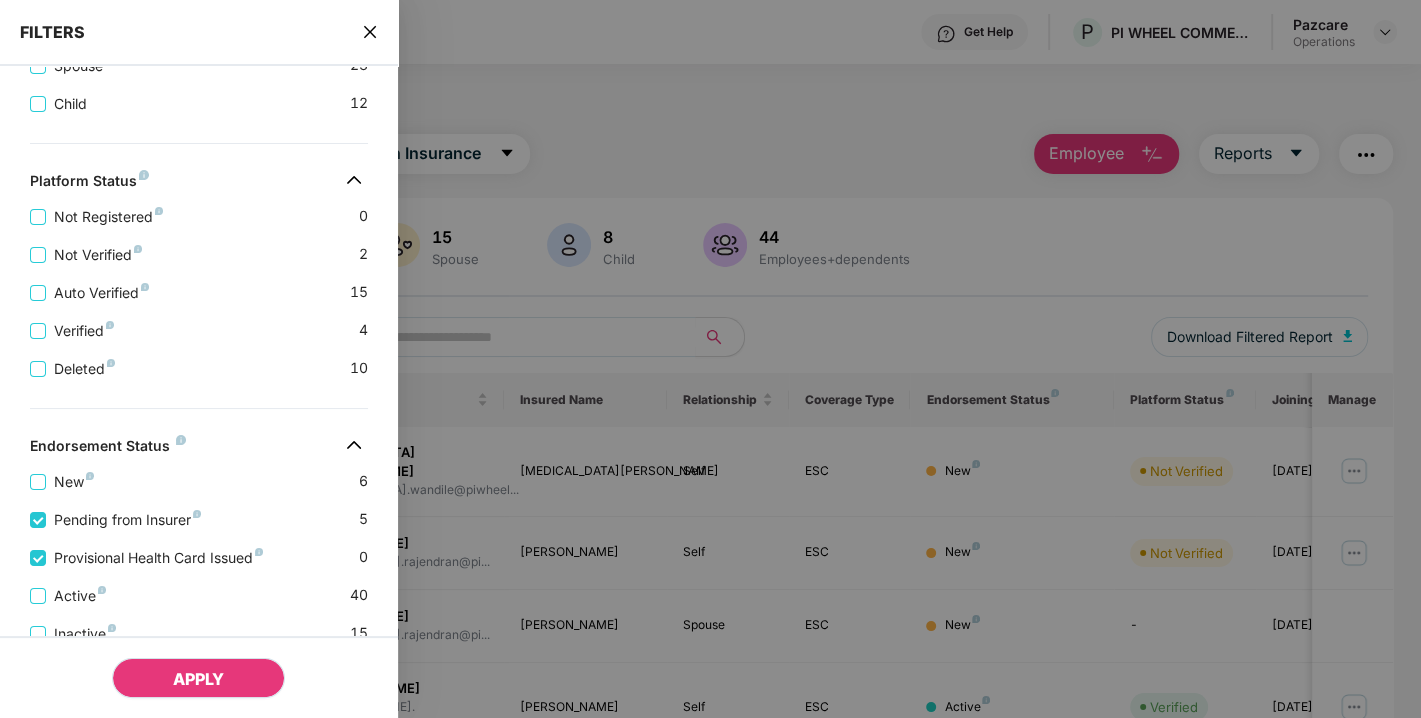 click on "APPLY" at bounding box center [198, 679] 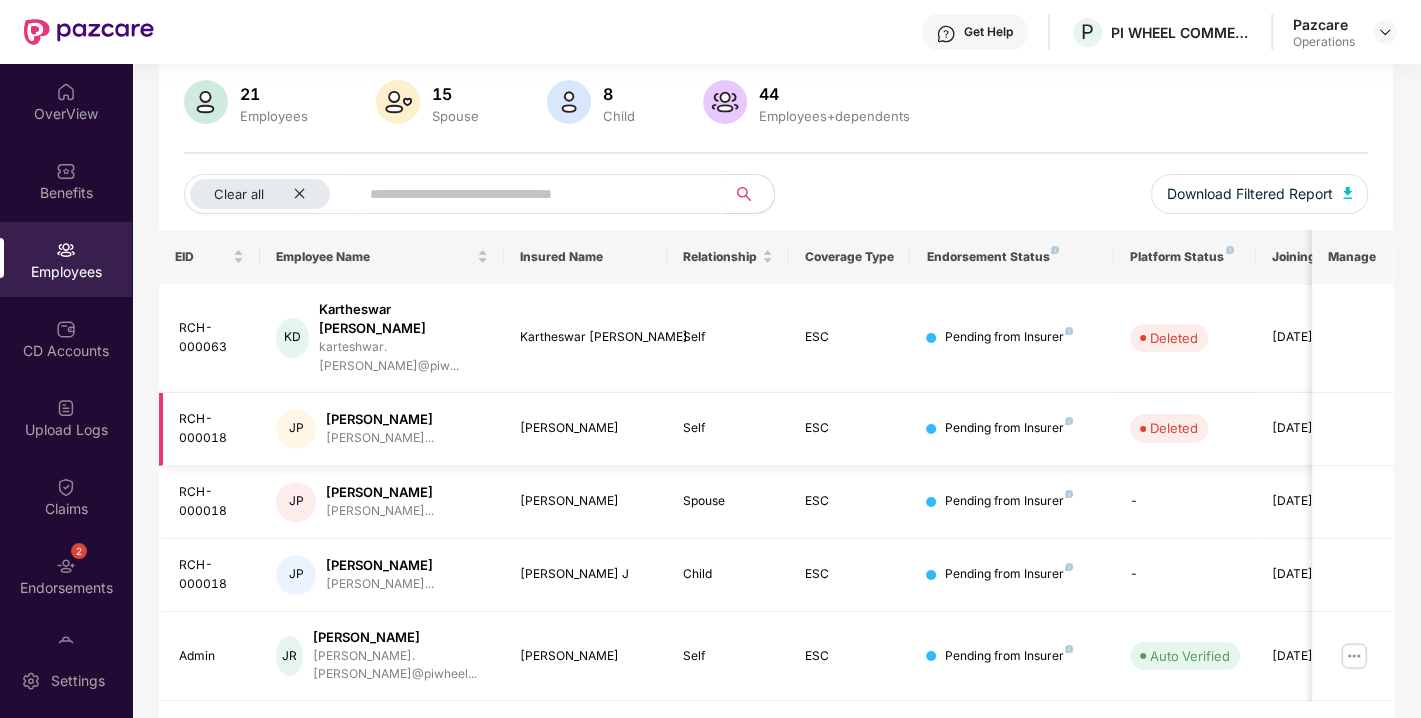 scroll, scrollTop: 0, scrollLeft: 0, axis: both 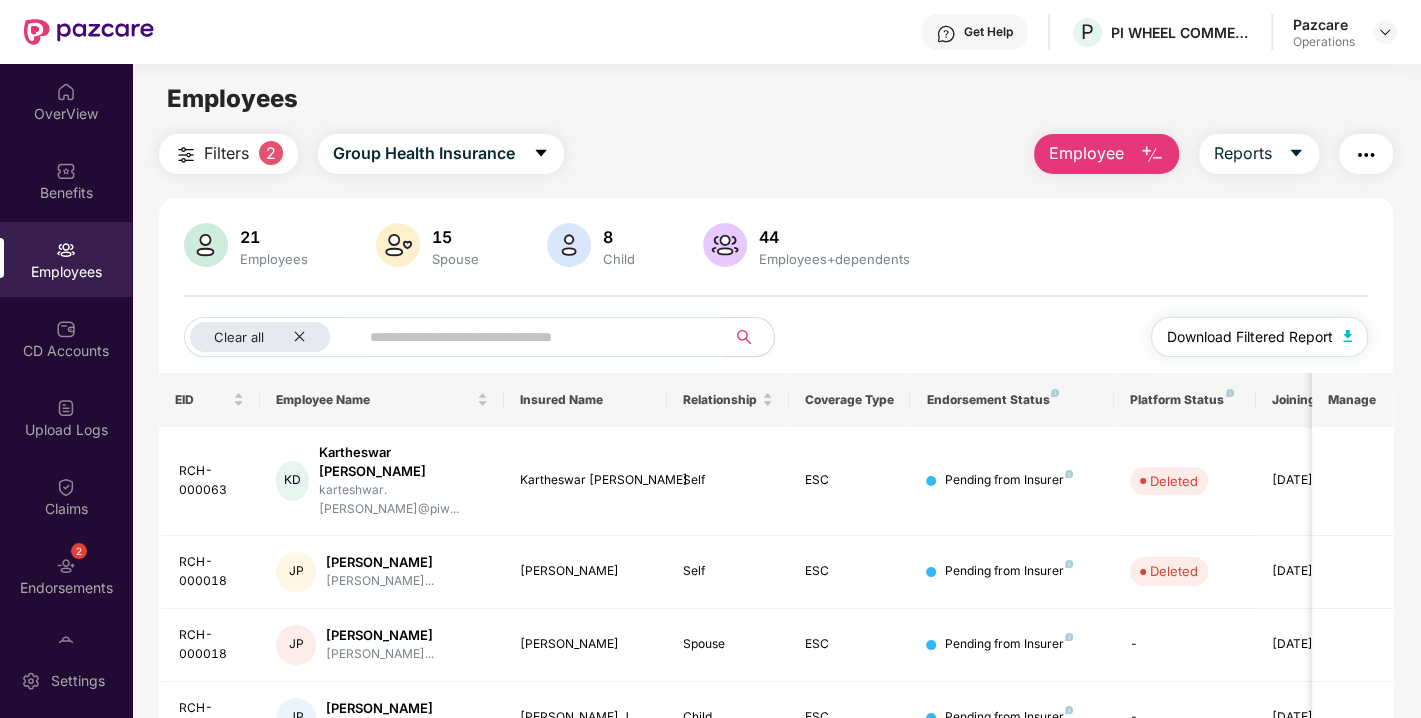 click at bounding box center (1348, 336) 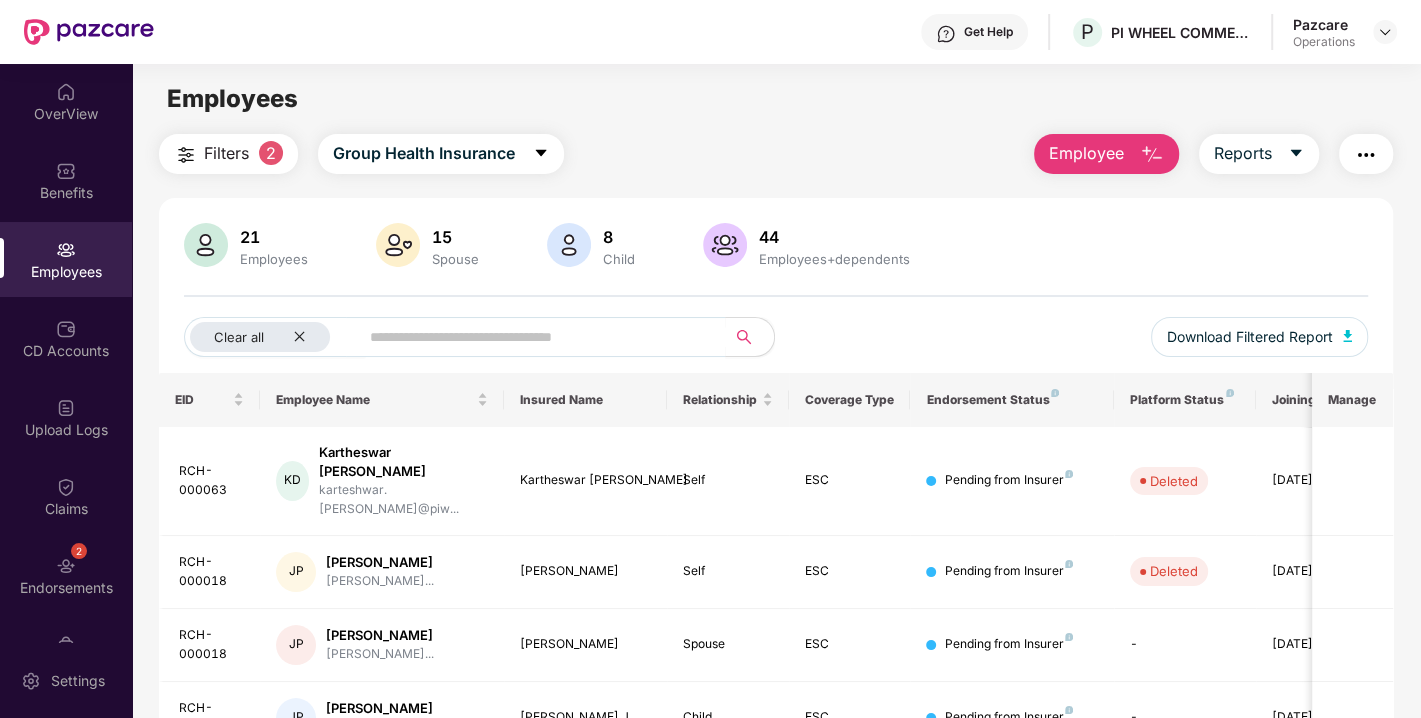 click at bounding box center [1366, 155] 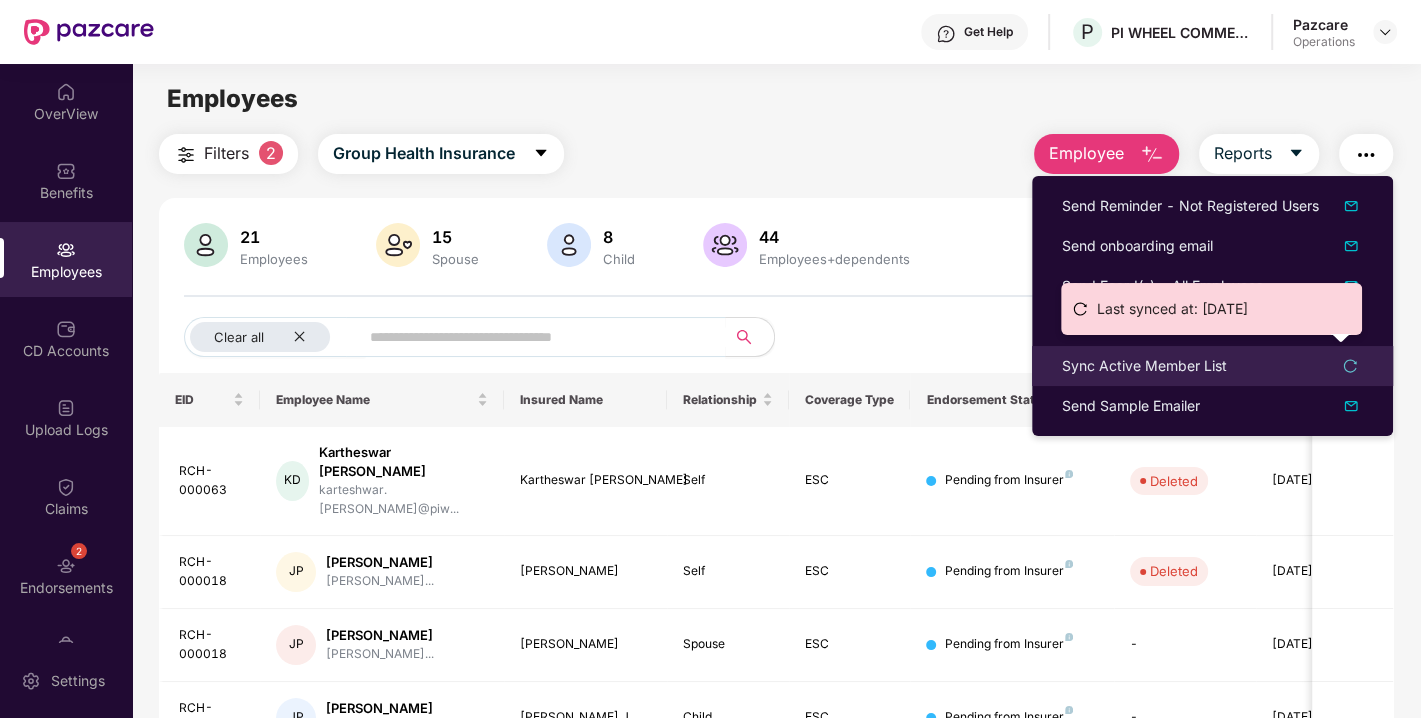 click on "Sync Active Member List" at bounding box center [1144, 366] 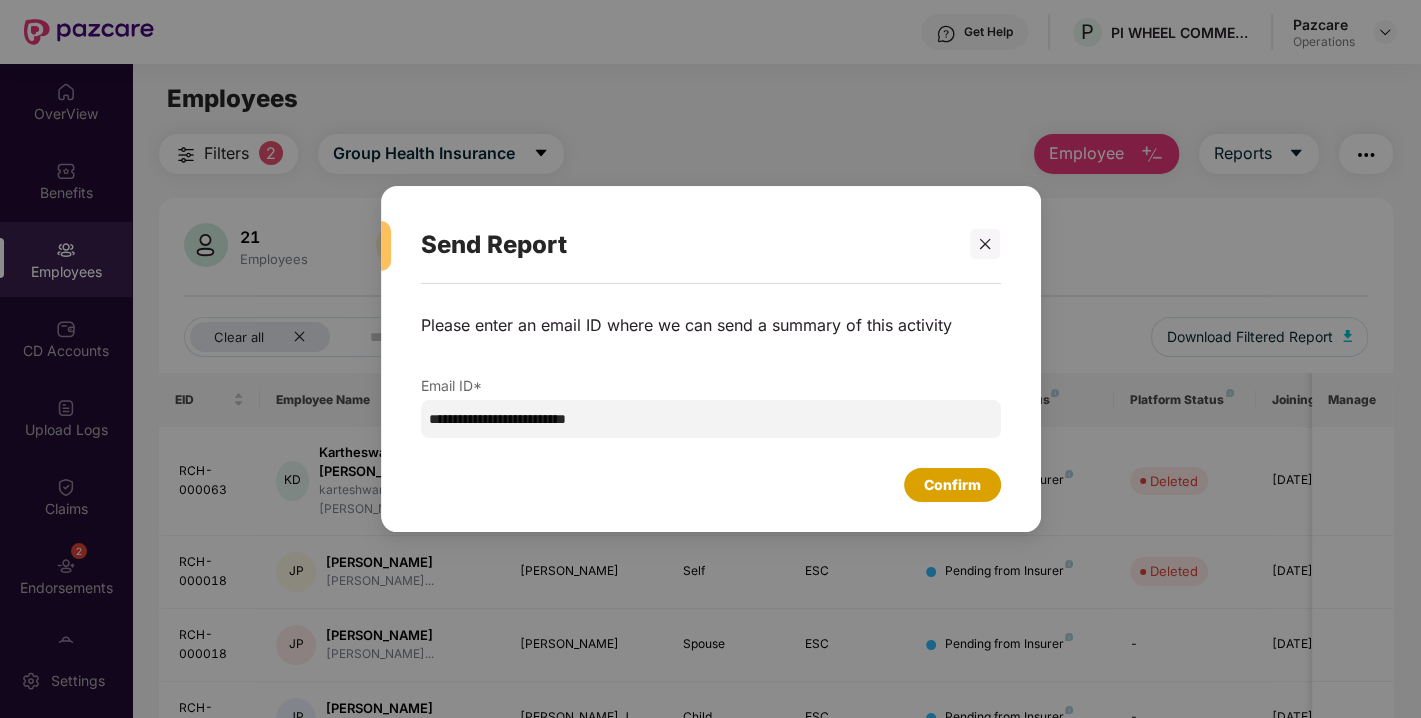 click on "Confirm" at bounding box center [952, 485] 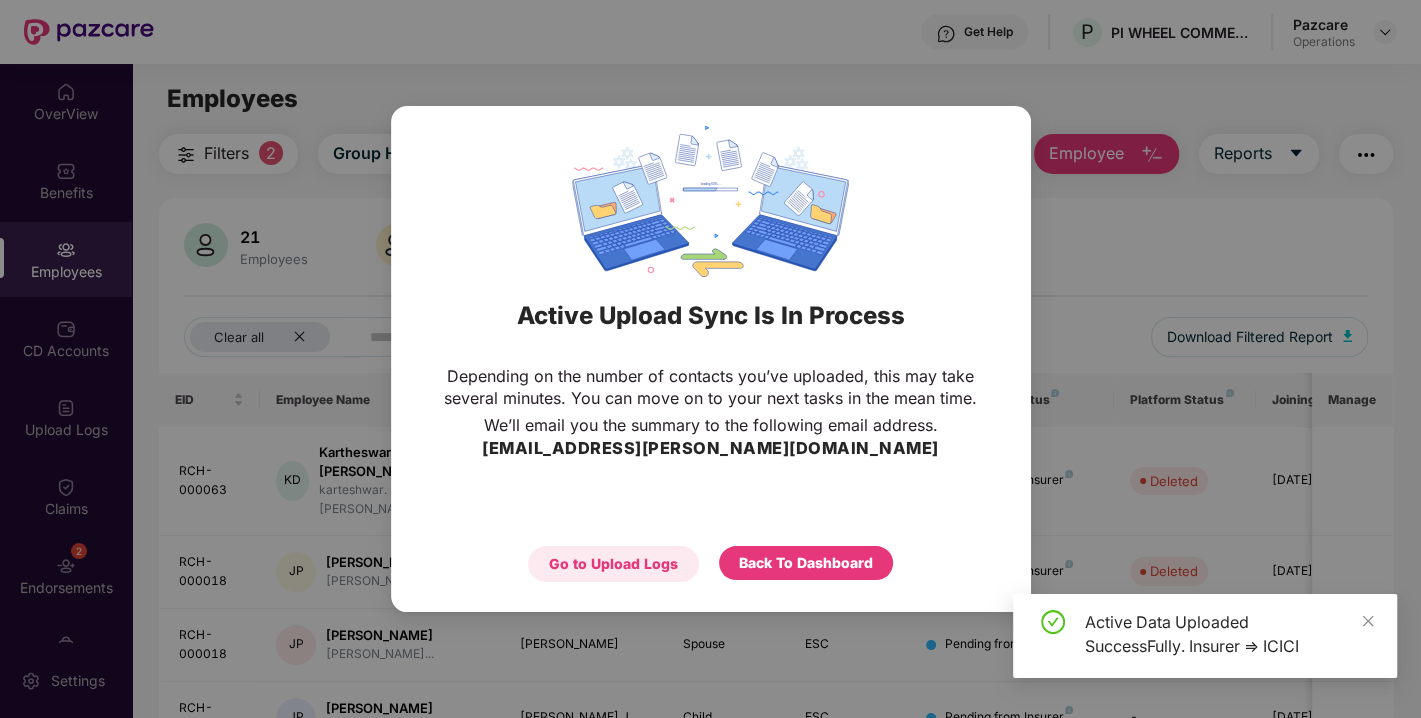 click on "Go to Upload Logs" at bounding box center [613, 564] 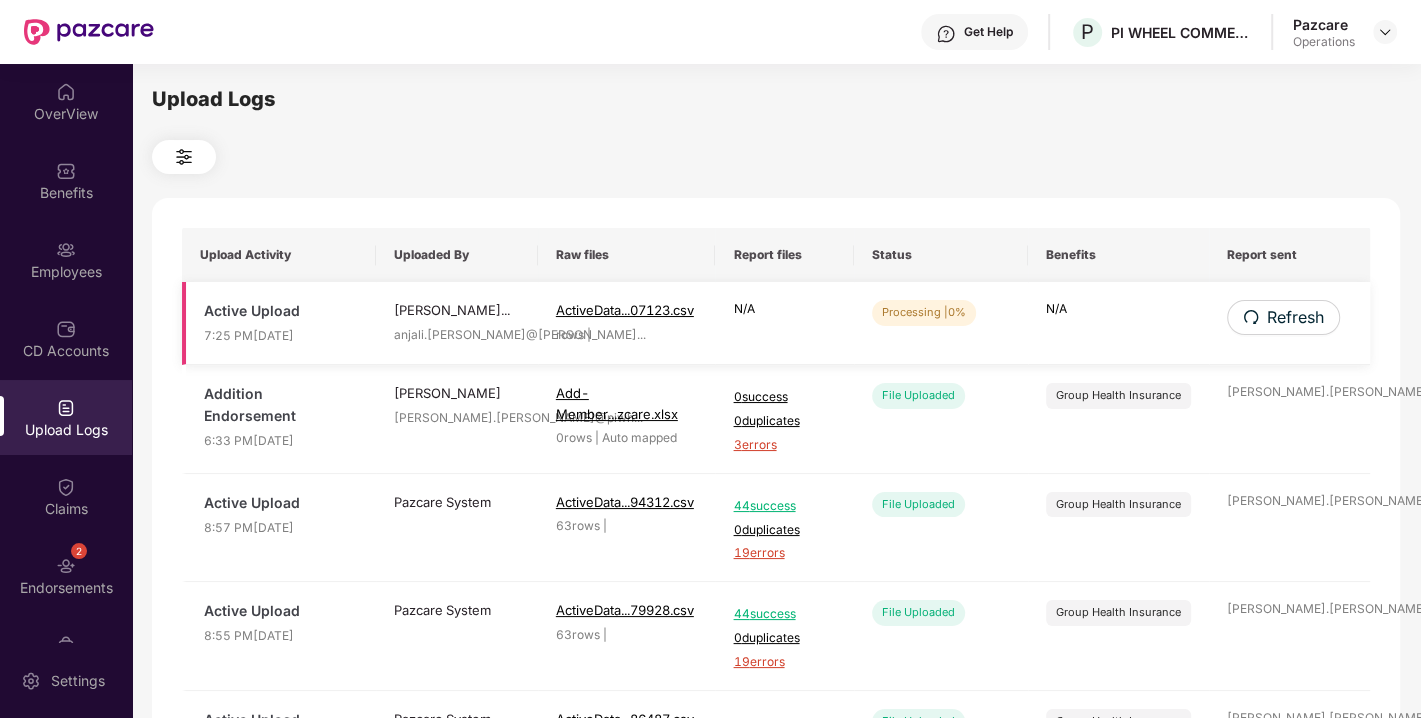 click on "Refresh" at bounding box center (1290, 323) 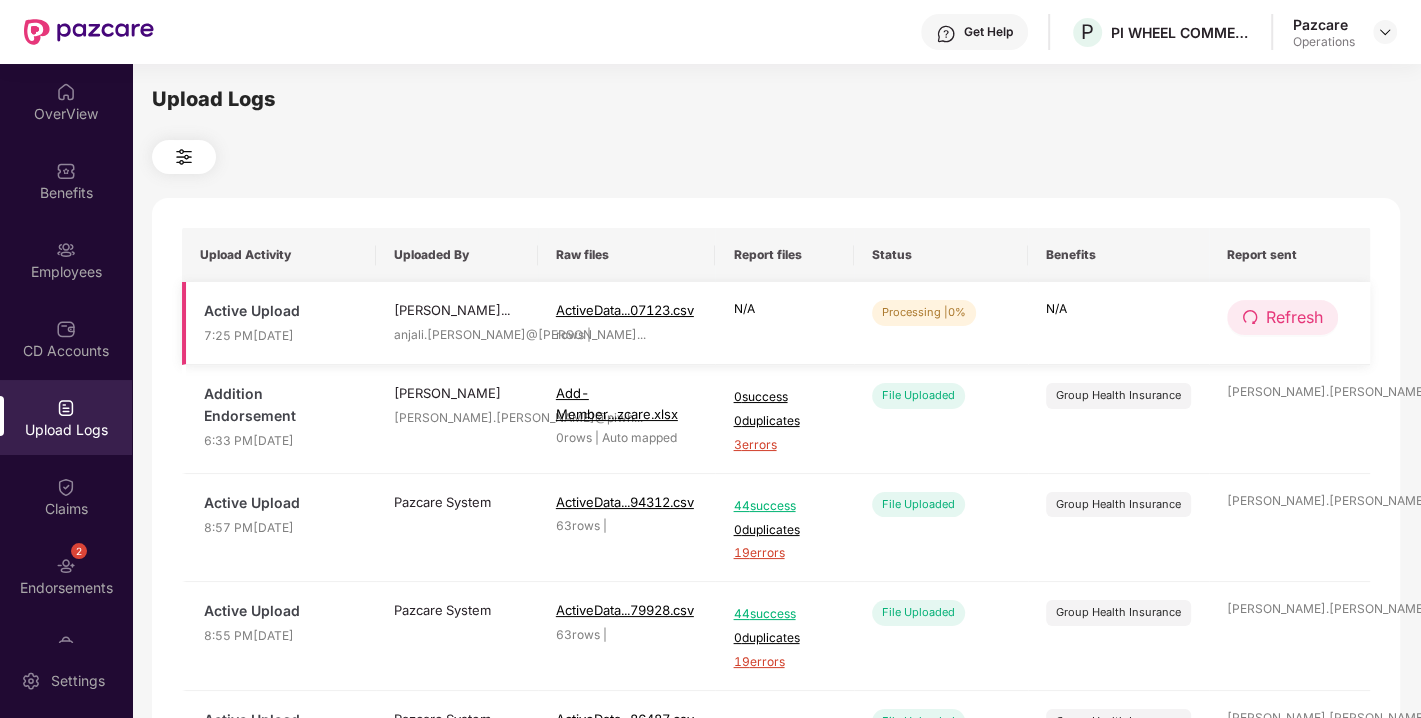 click on "Refresh" at bounding box center (1294, 317) 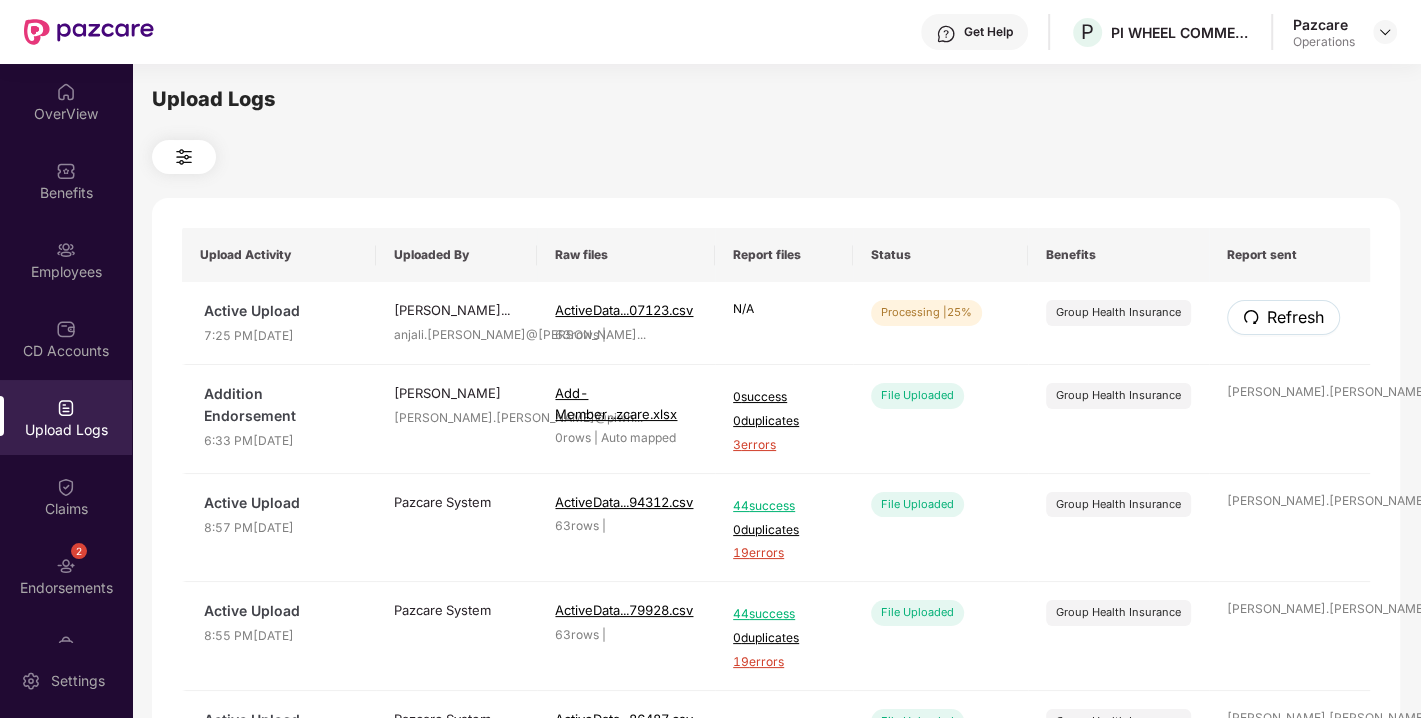 click on "Refresh" at bounding box center (1295, 317) 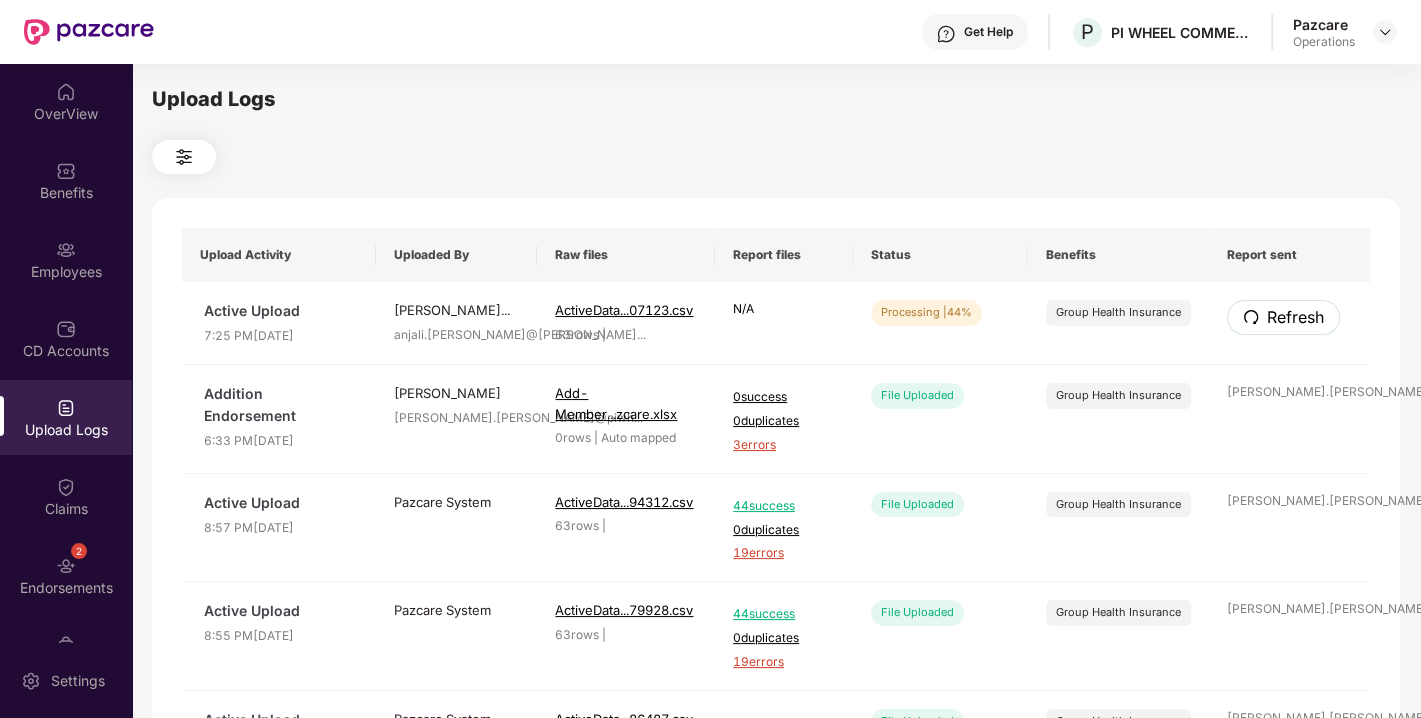 click on "Refresh" at bounding box center [1295, 317] 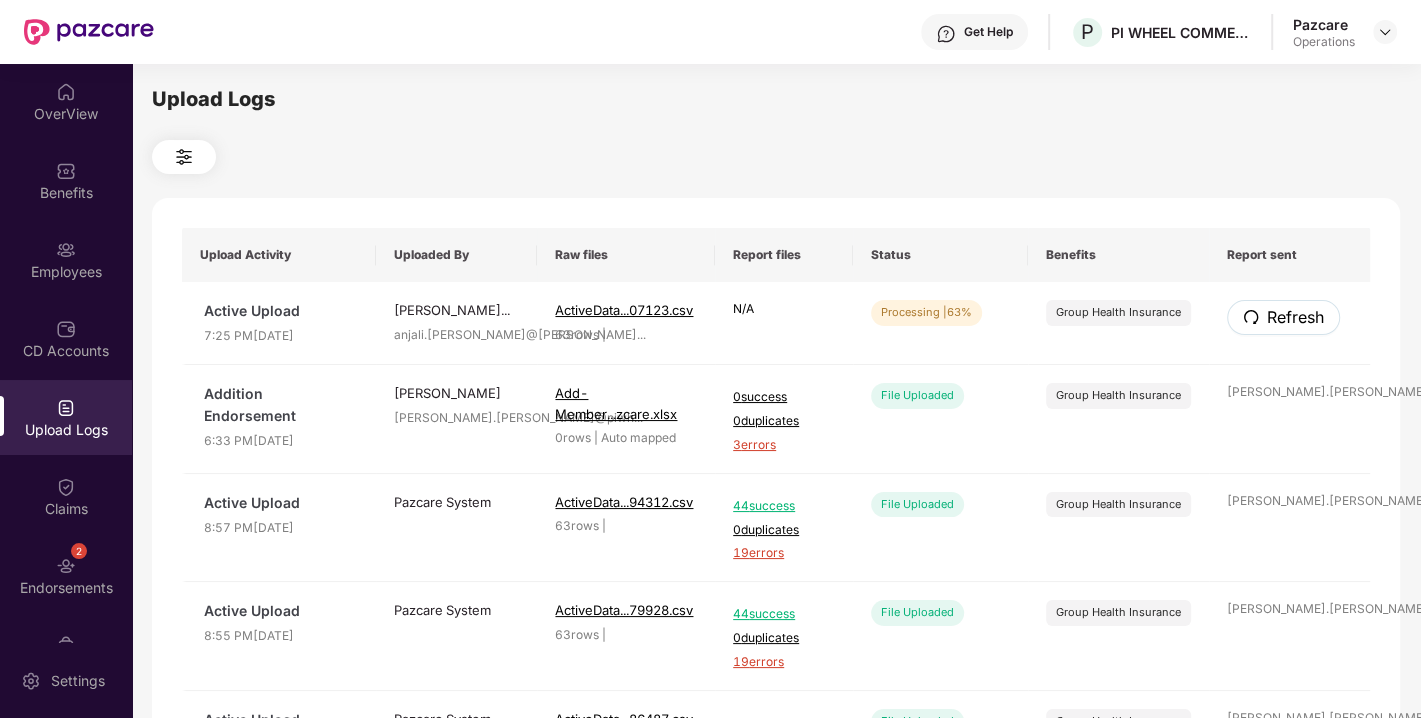 click on "Refresh" at bounding box center [1295, 317] 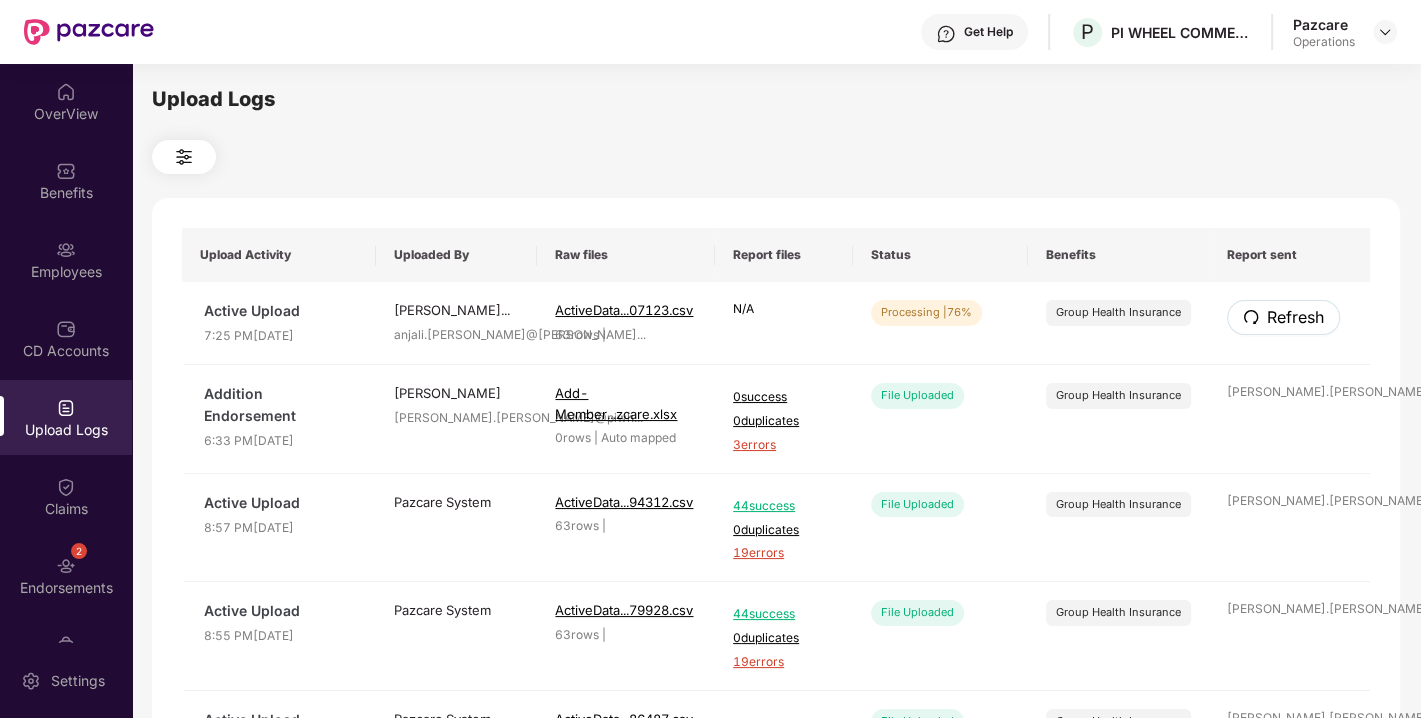 click on "Refresh" at bounding box center [1295, 317] 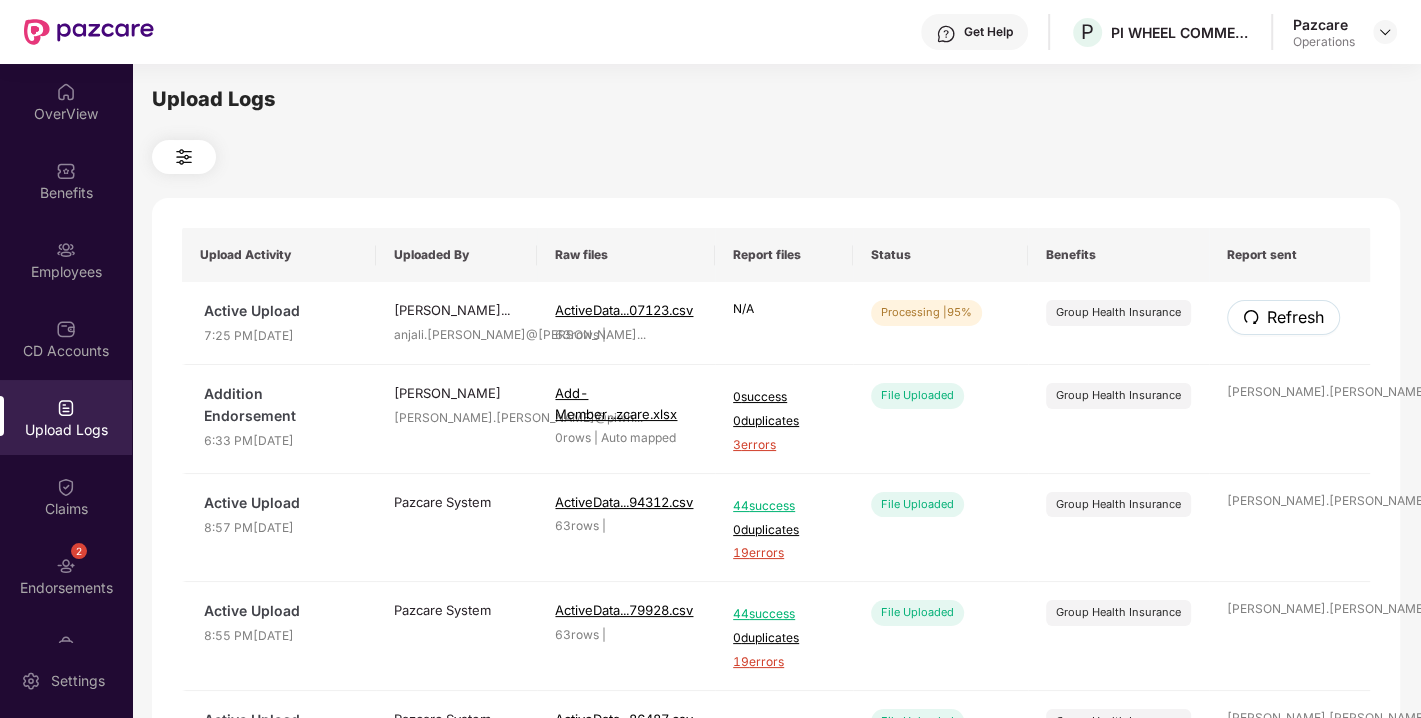 click on "Refresh" at bounding box center [1295, 317] 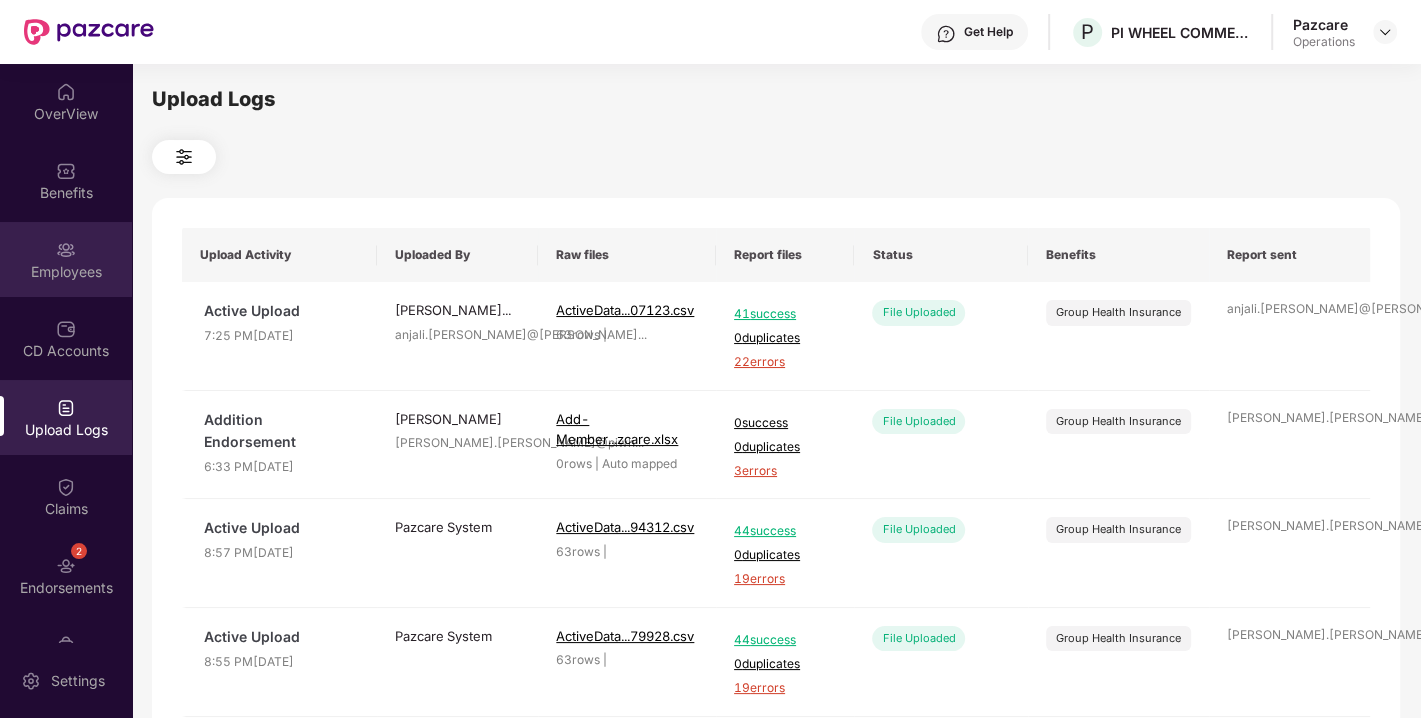 click on "Employees" at bounding box center (66, 272) 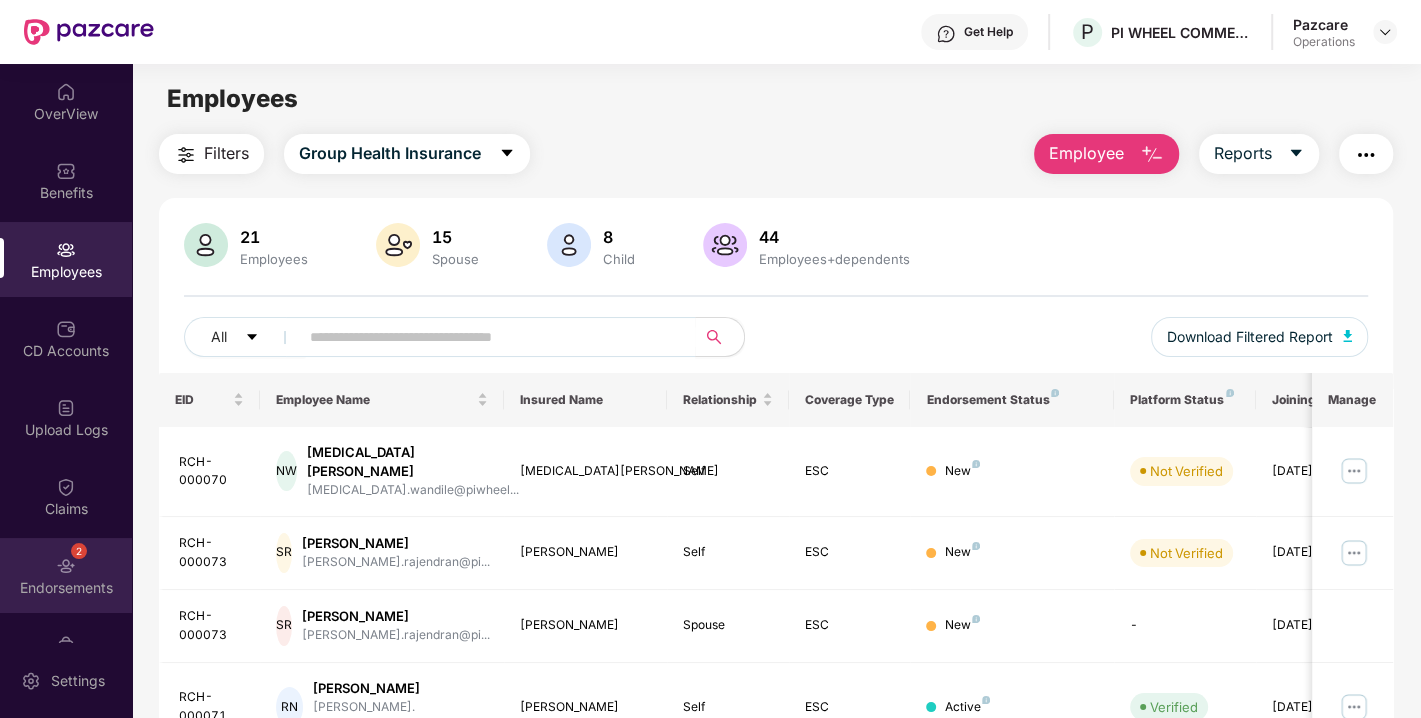 click on "Endorsements" at bounding box center [66, 588] 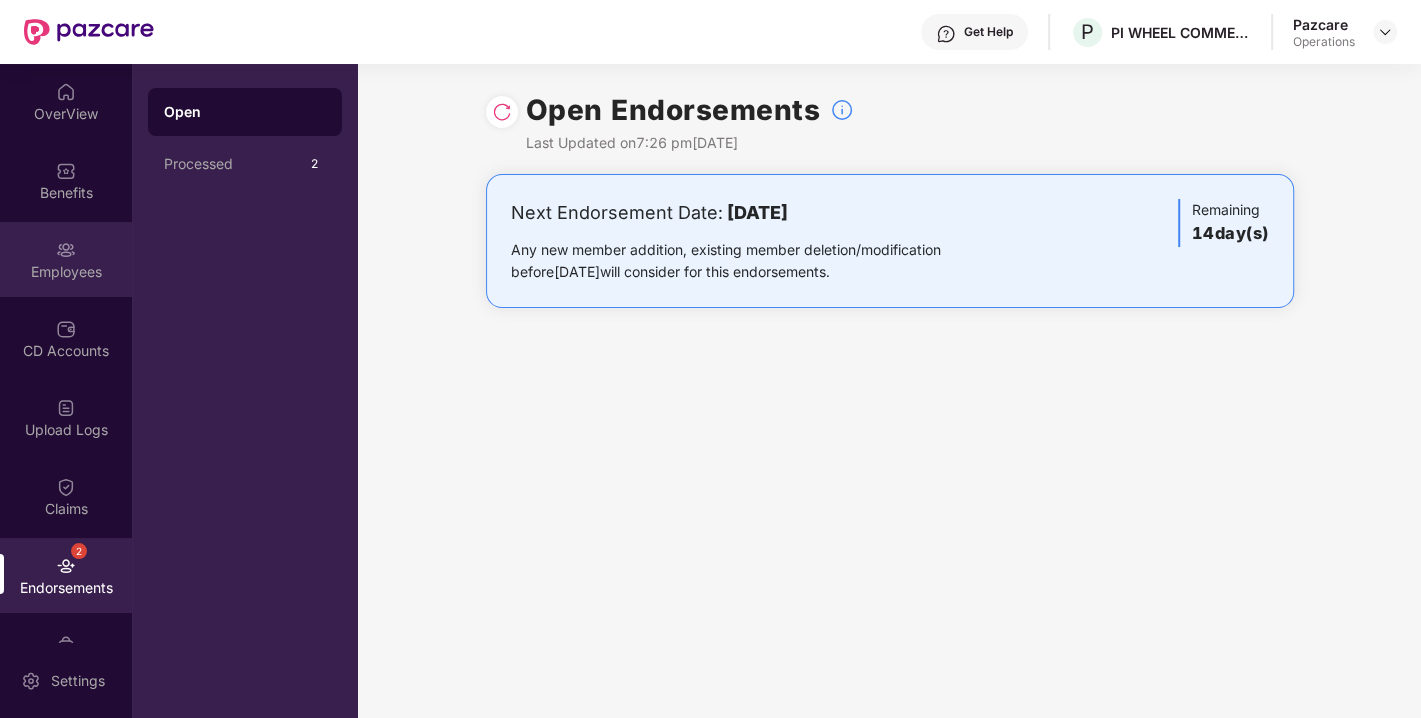 click on "Employees" at bounding box center (66, 259) 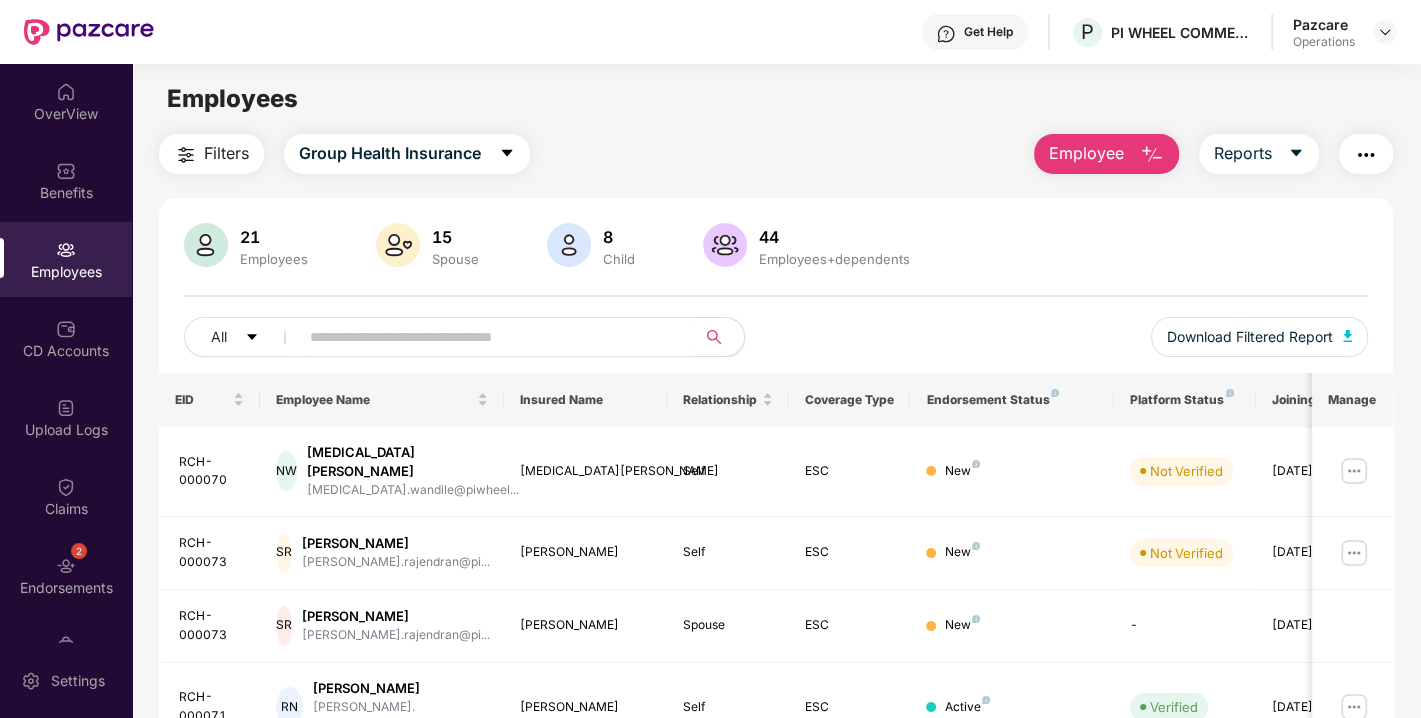 click on "Filters" at bounding box center (226, 153) 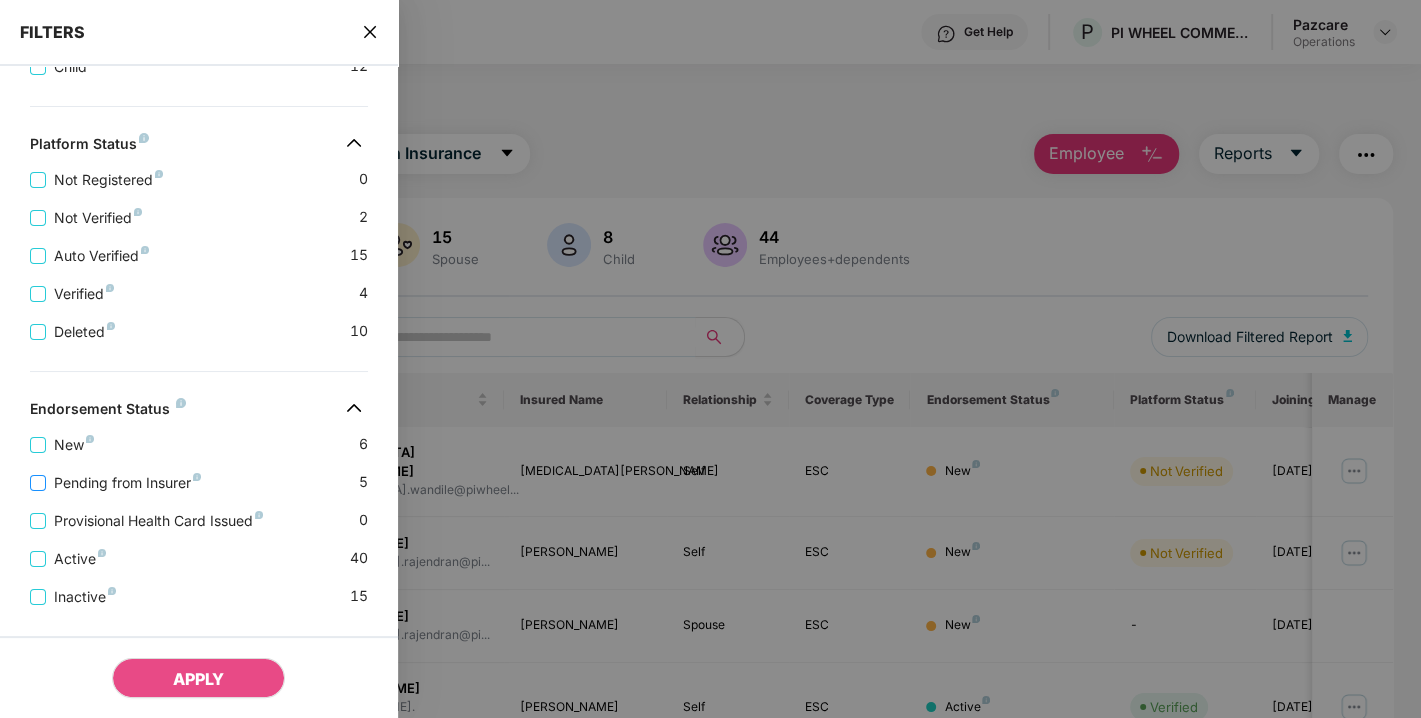 scroll, scrollTop: 553, scrollLeft: 0, axis: vertical 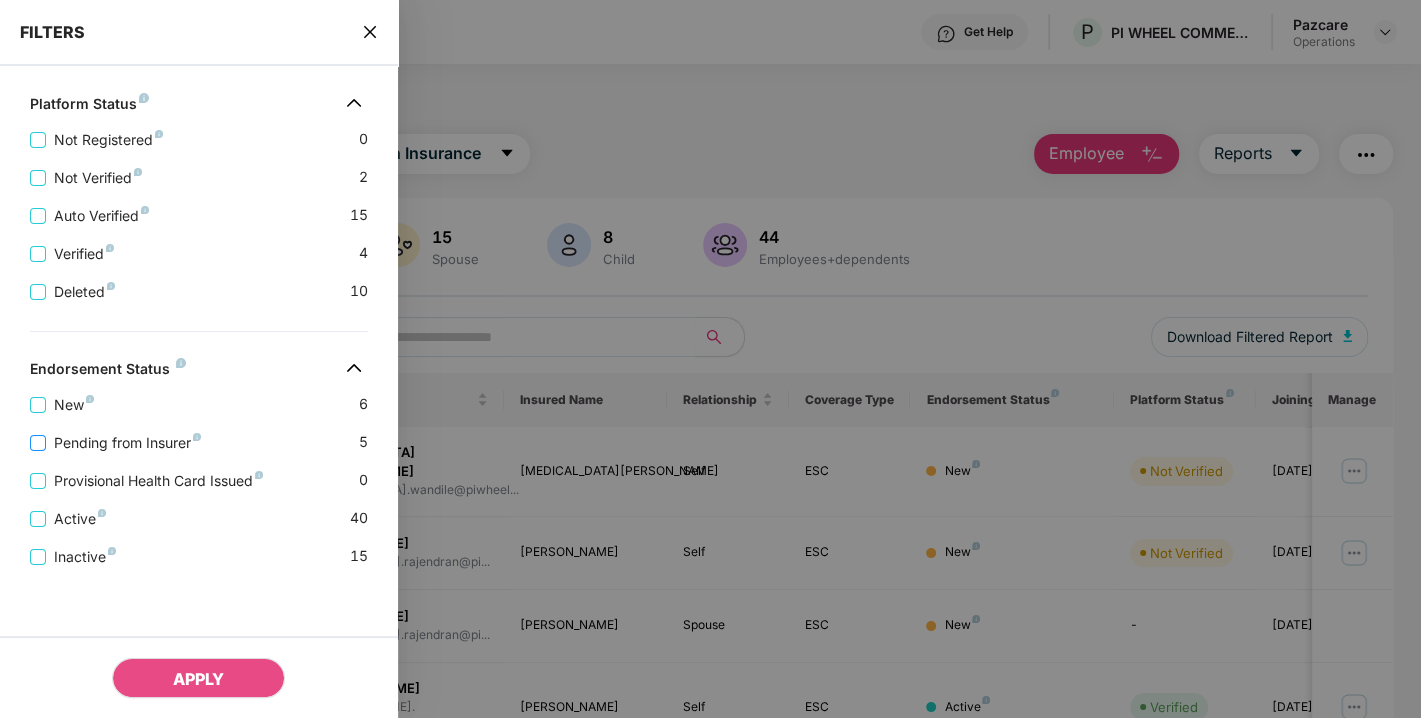 click on "Pending from Insurer" at bounding box center (127, 443) 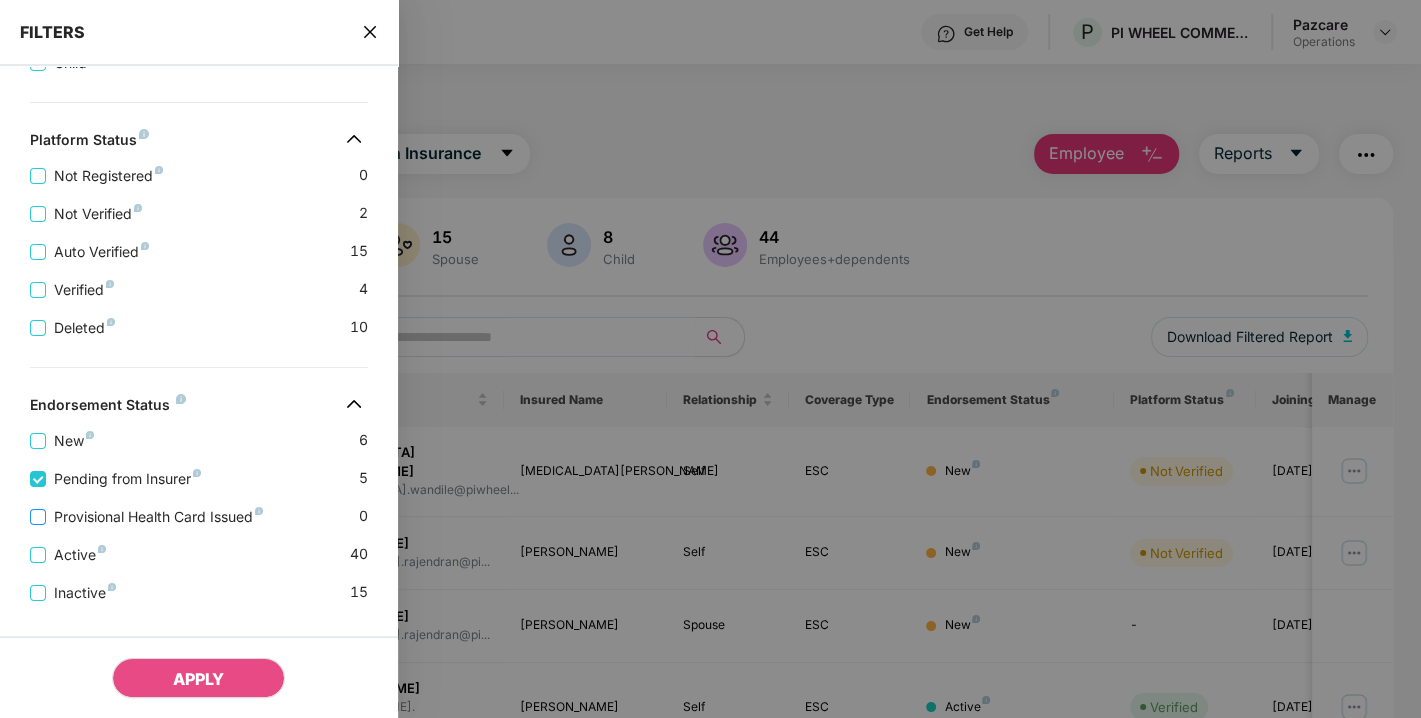 click on "Provisional Health Card Issued" at bounding box center [158, 517] 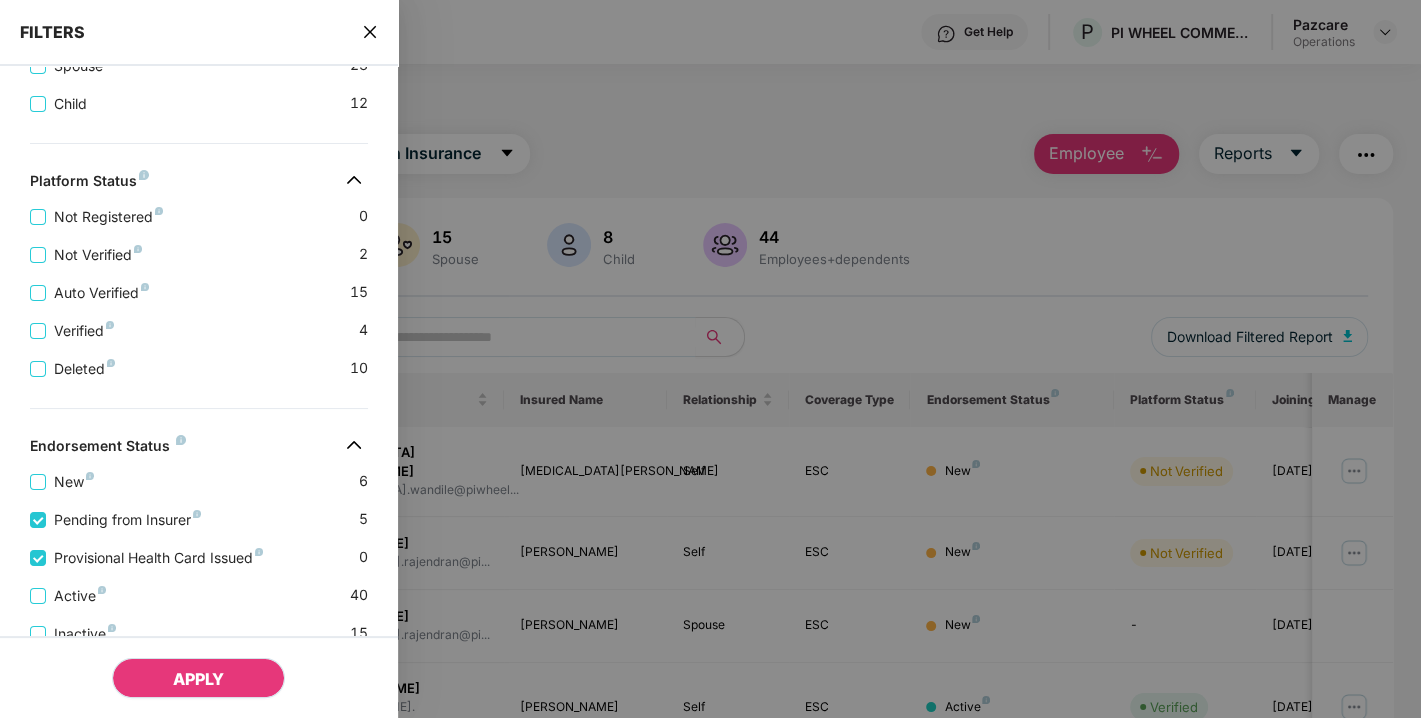 click on "APPLY" at bounding box center (198, 678) 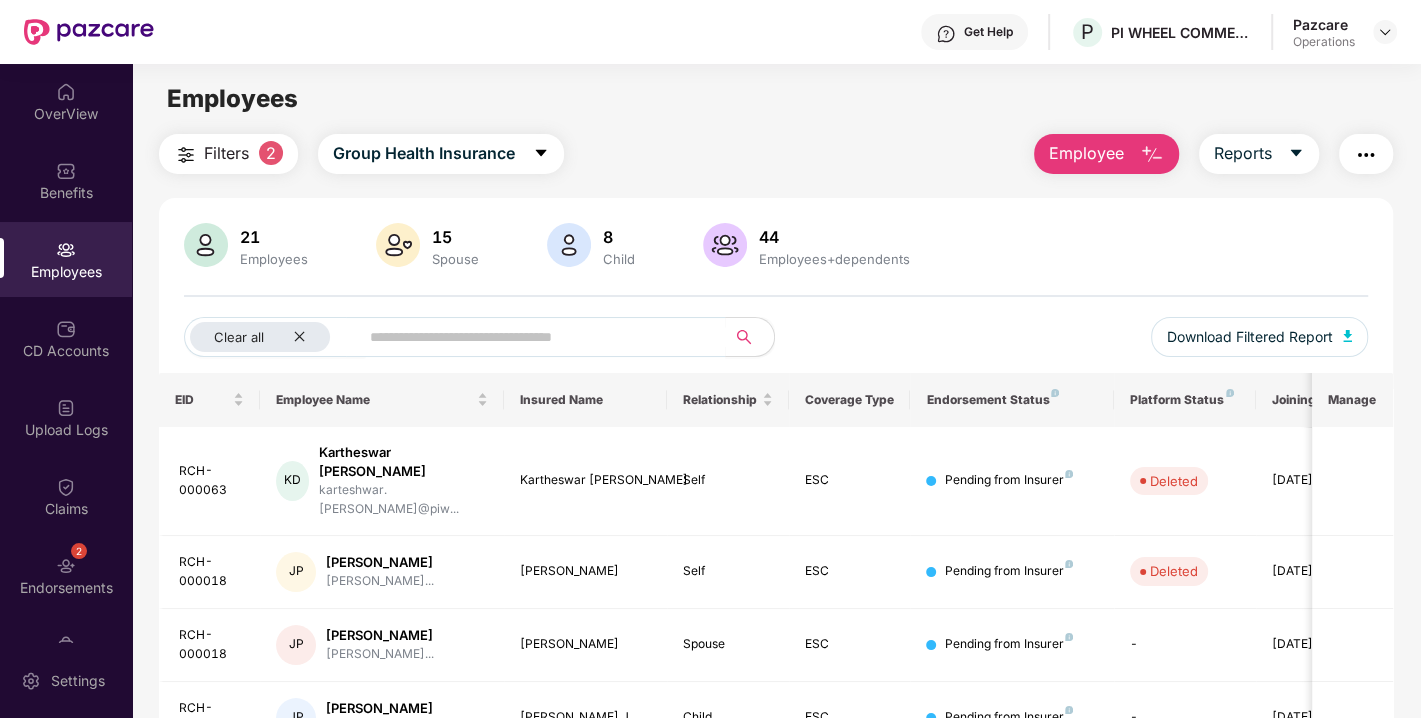 click at bounding box center (1366, 155) 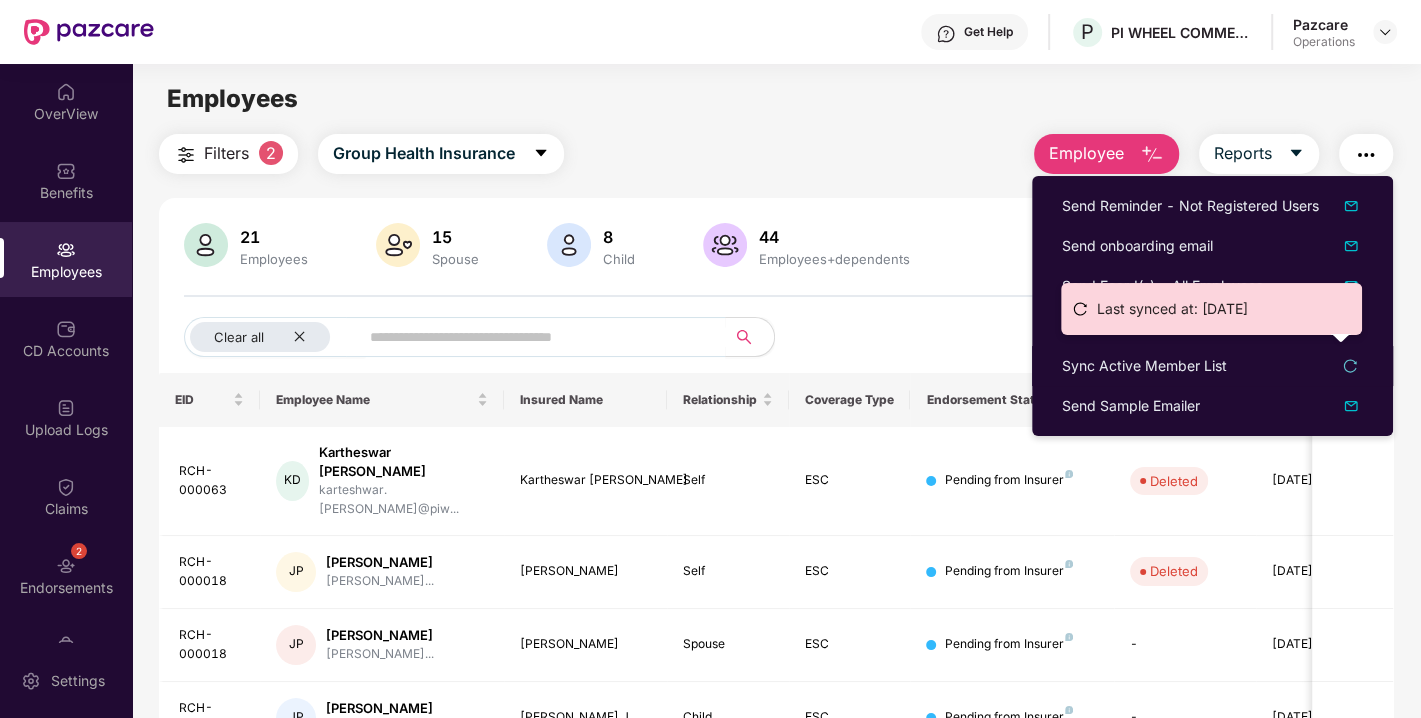 click on "Last synced at: [DATE]" at bounding box center (1211, 309) 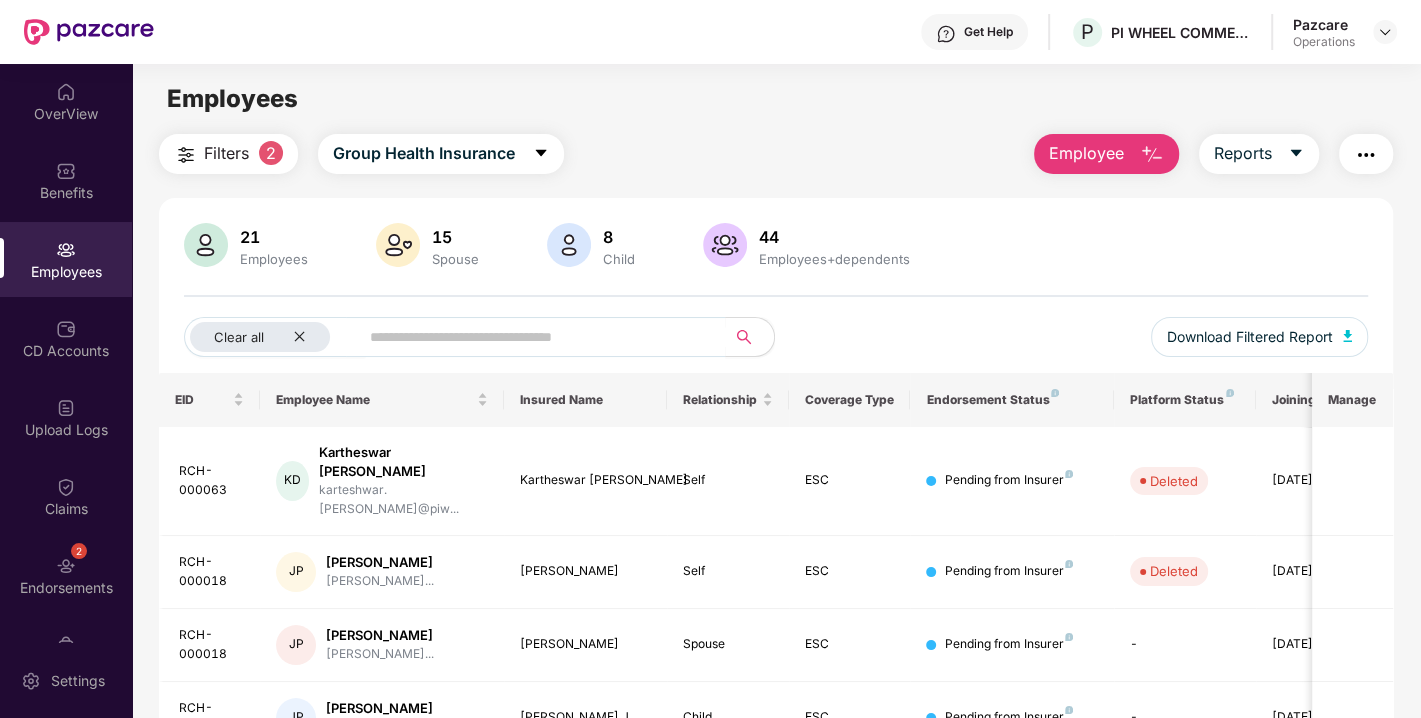 click at bounding box center (1366, 155) 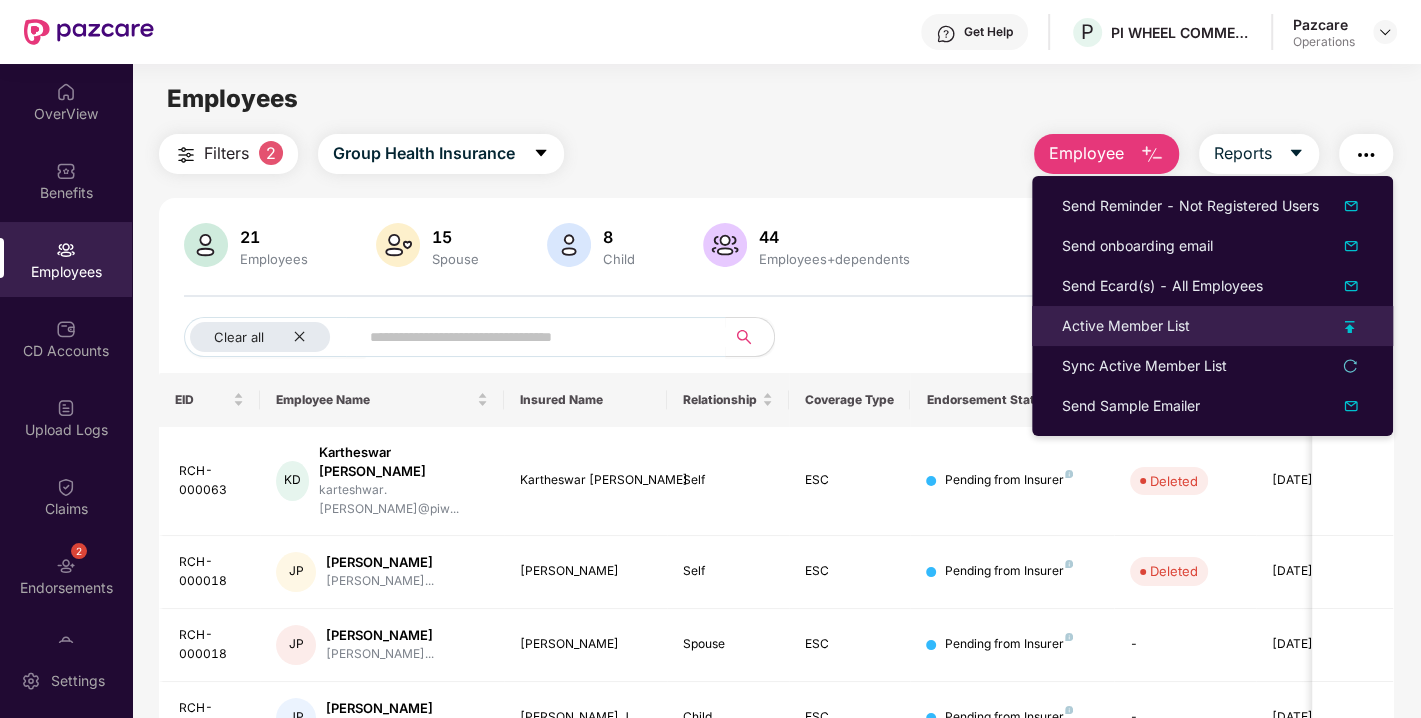 click on "Active Member List" at bounding box center (1212, 326) 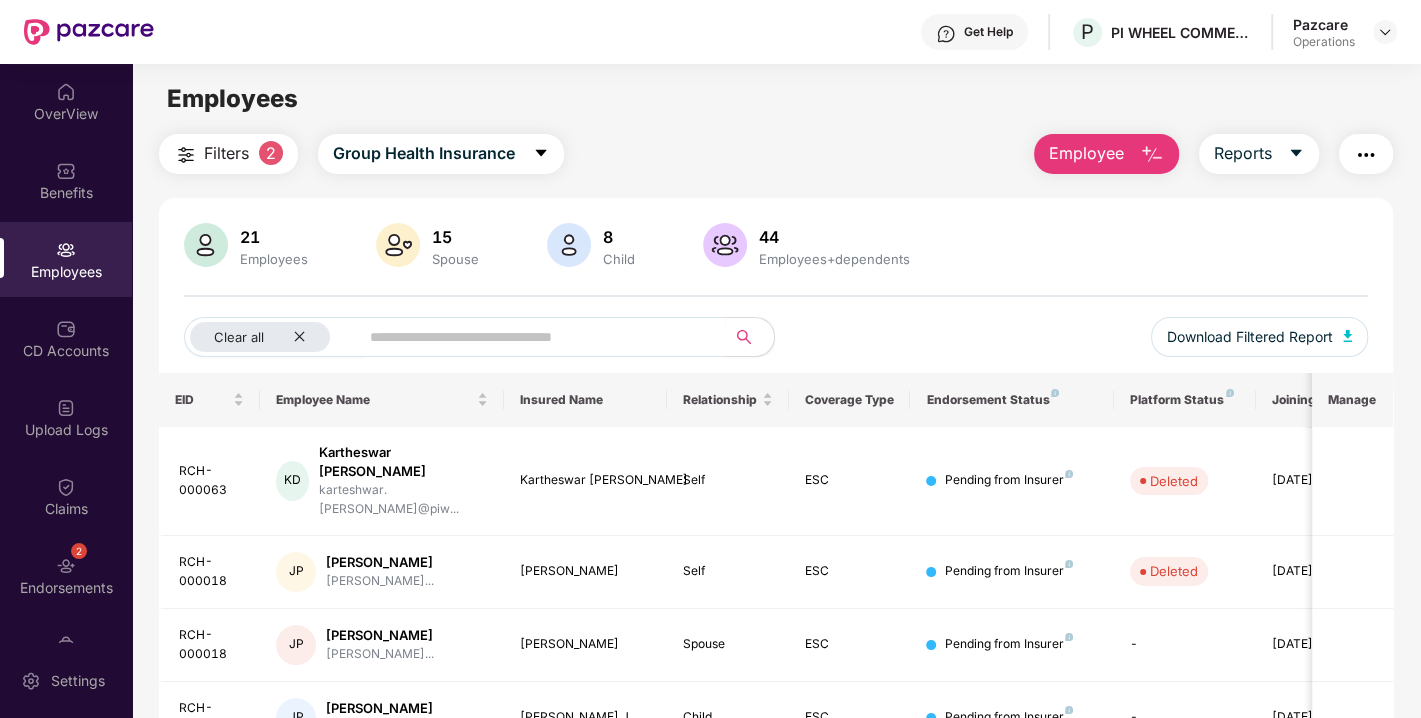 click at bounding box center (1366, 155) 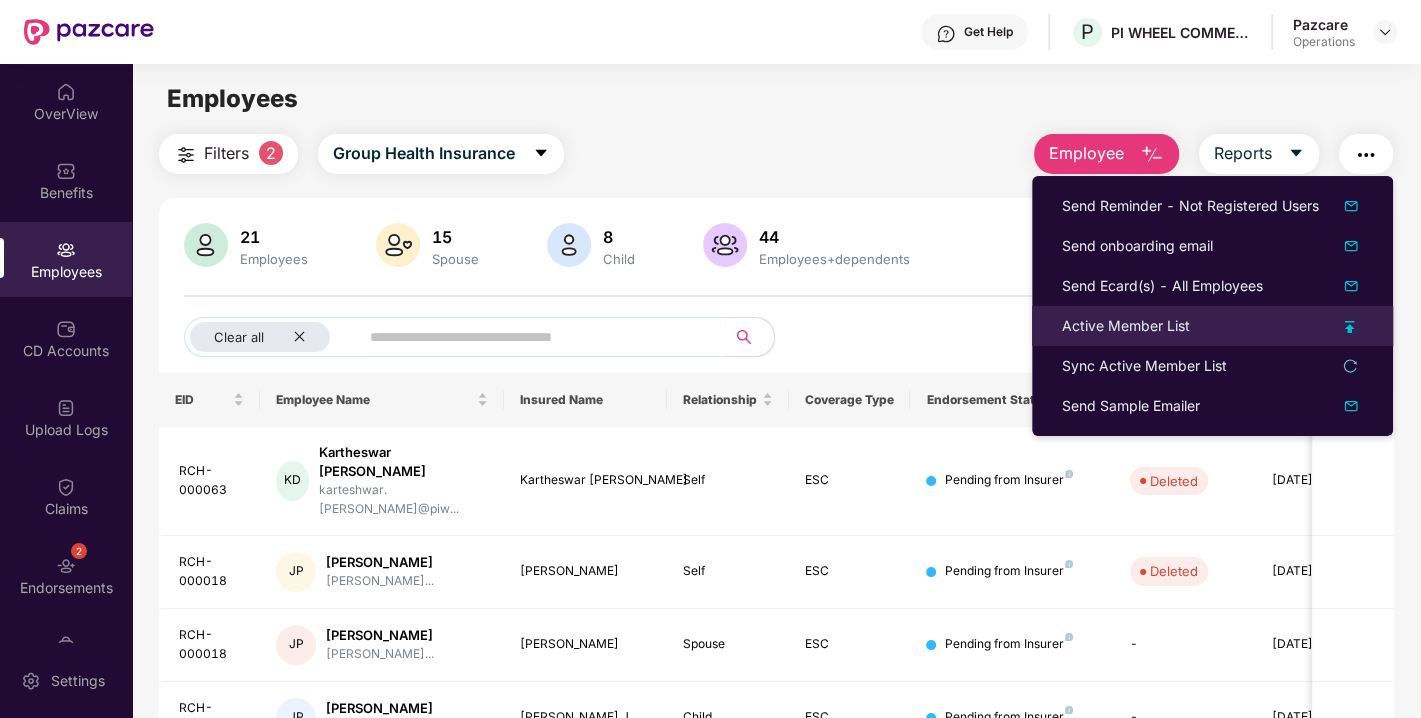click on "Active Member List" at bounding box center (1126, 326) 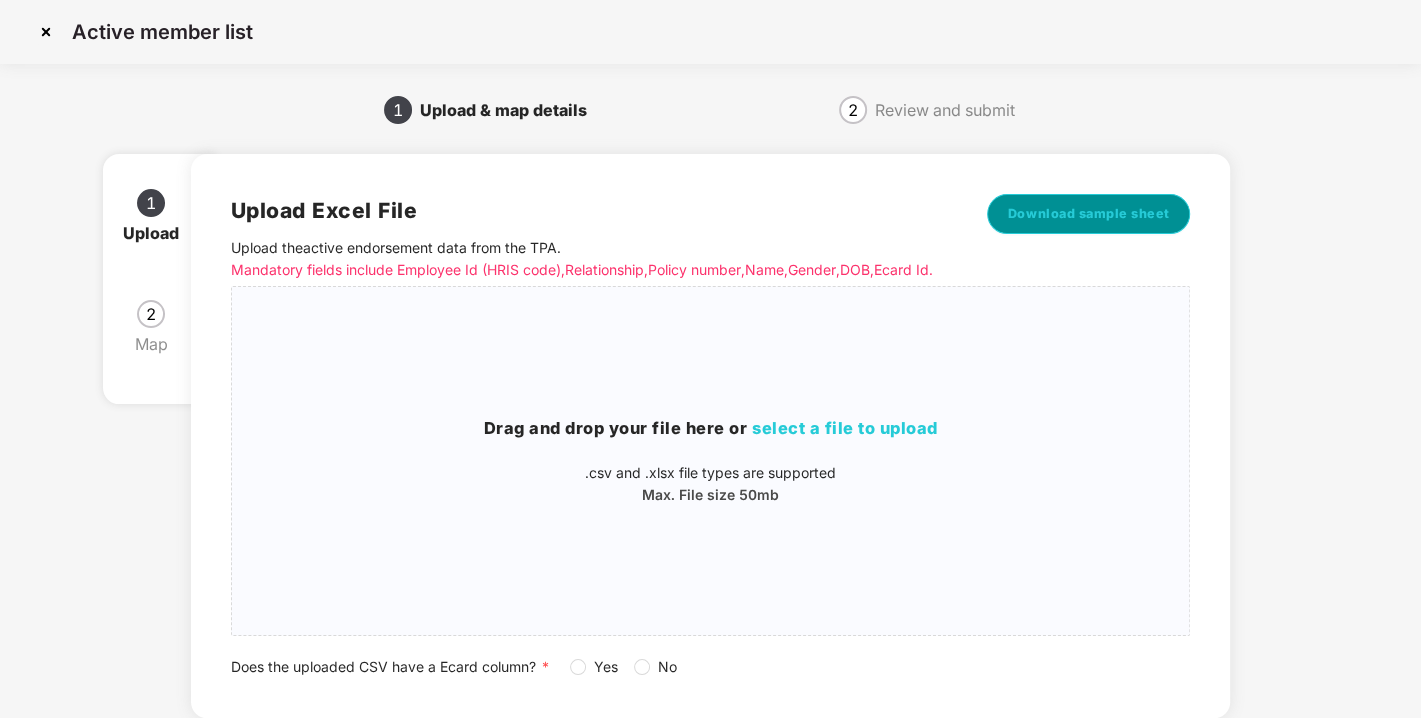 click on "Download sample sheet" at bounding box center (1089, 214) 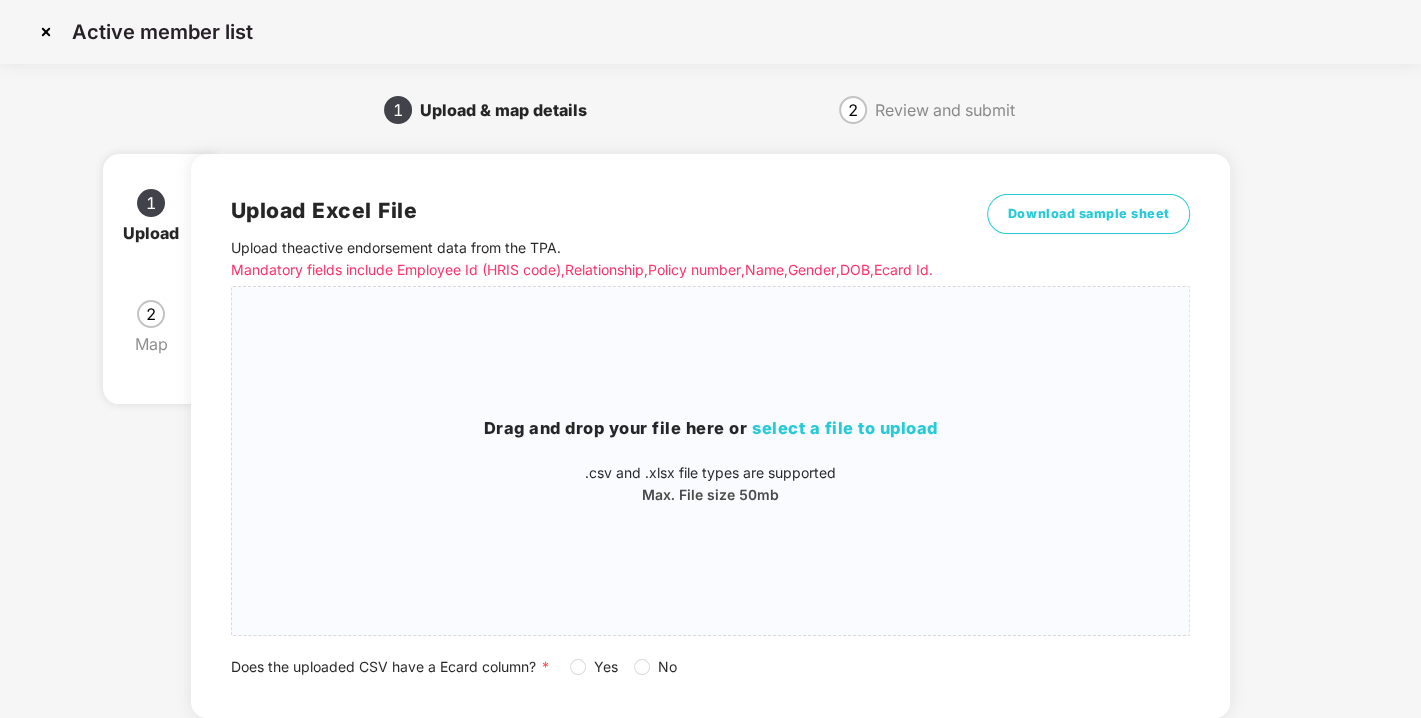 click at bounding box center [46, 32] 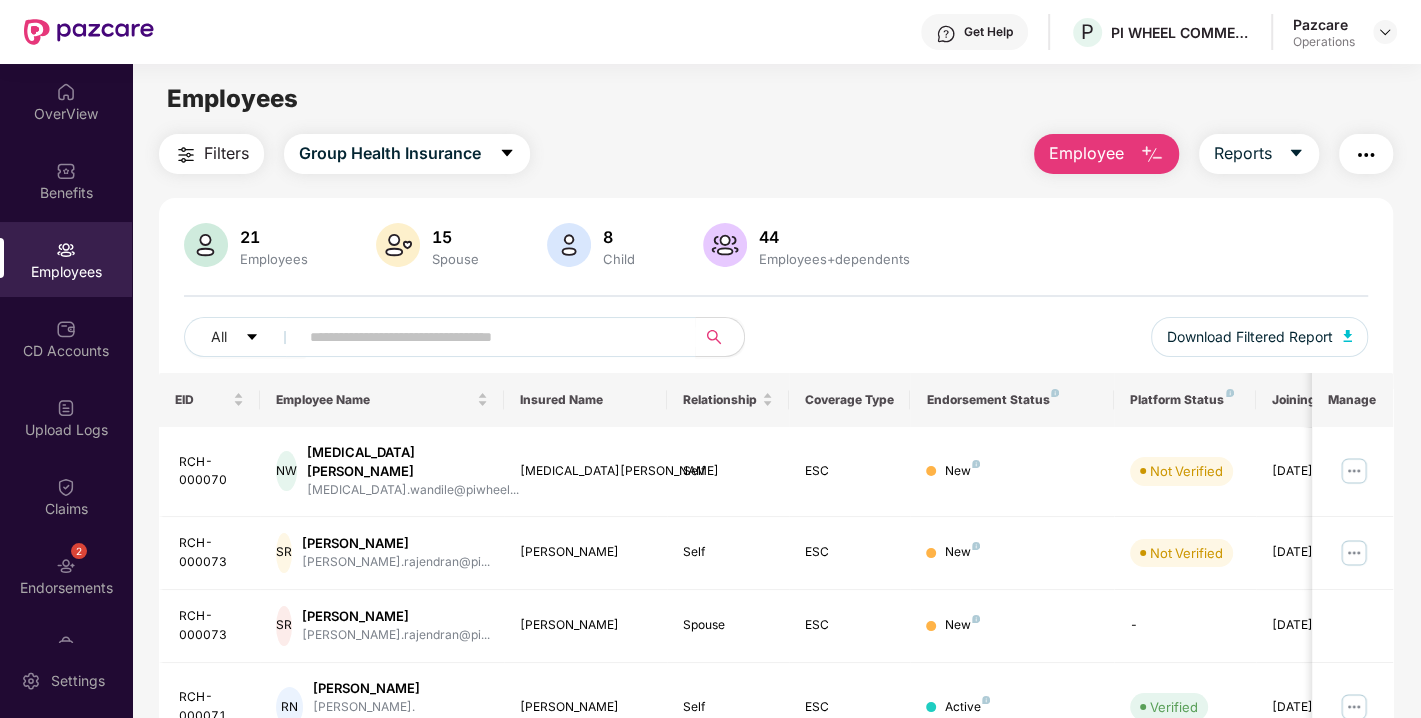 click at bounding box center (186, 155) 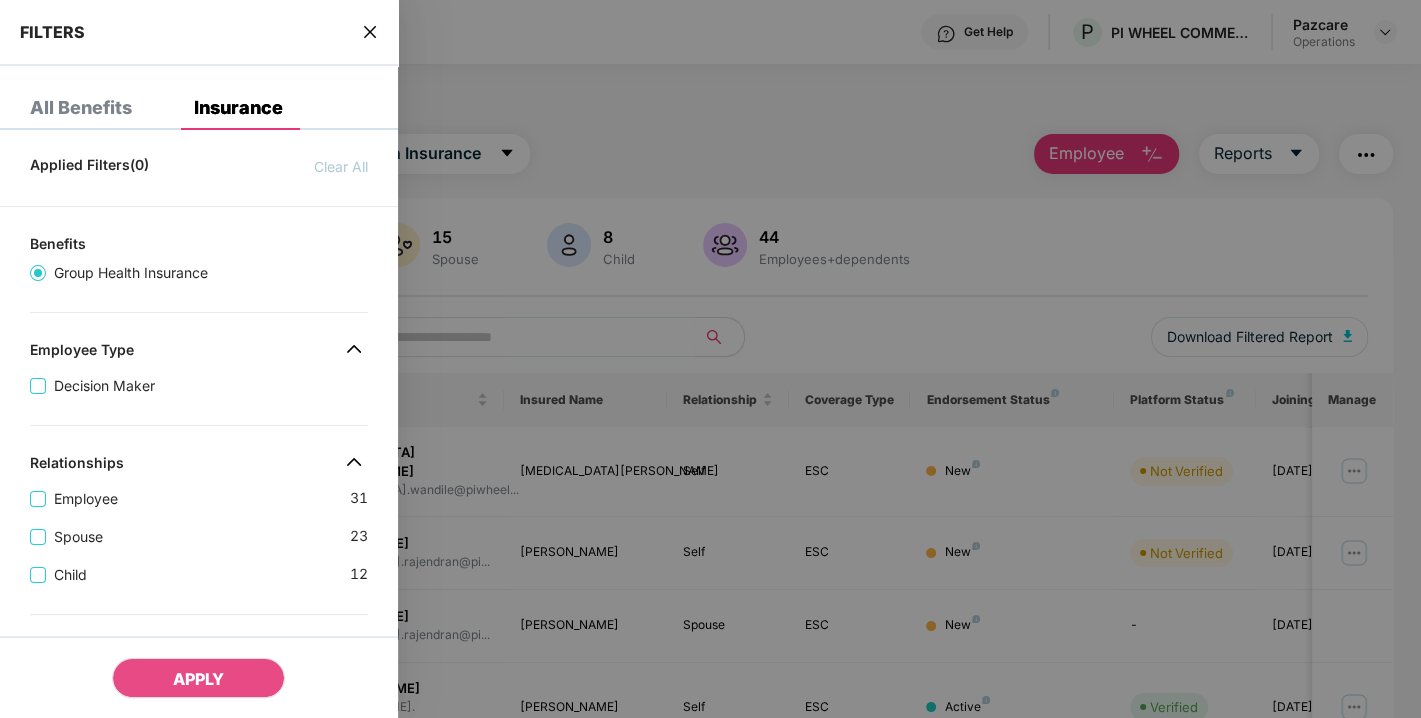 scroll, scrollTop: 553, scrollLeft: 0, axis: vertical 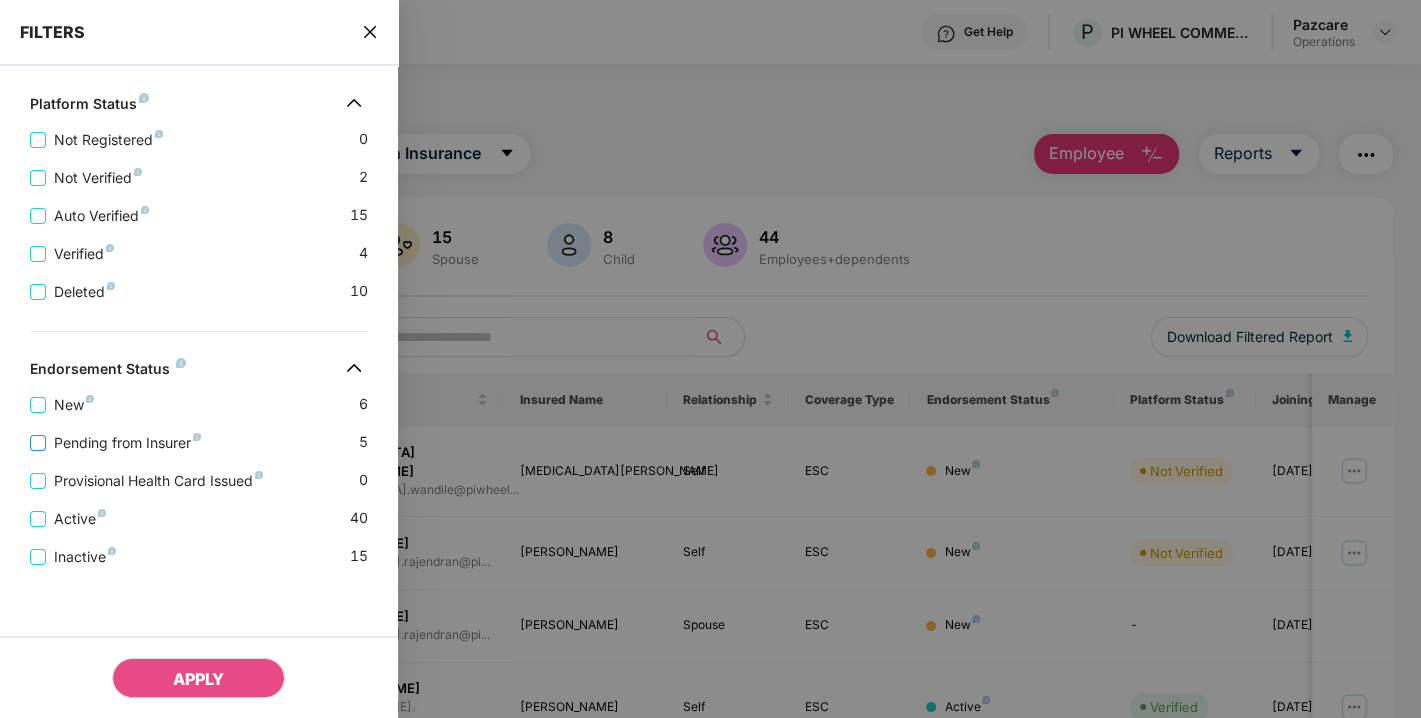 click on "Pending from Insurer" at bounding box center [127, 443] 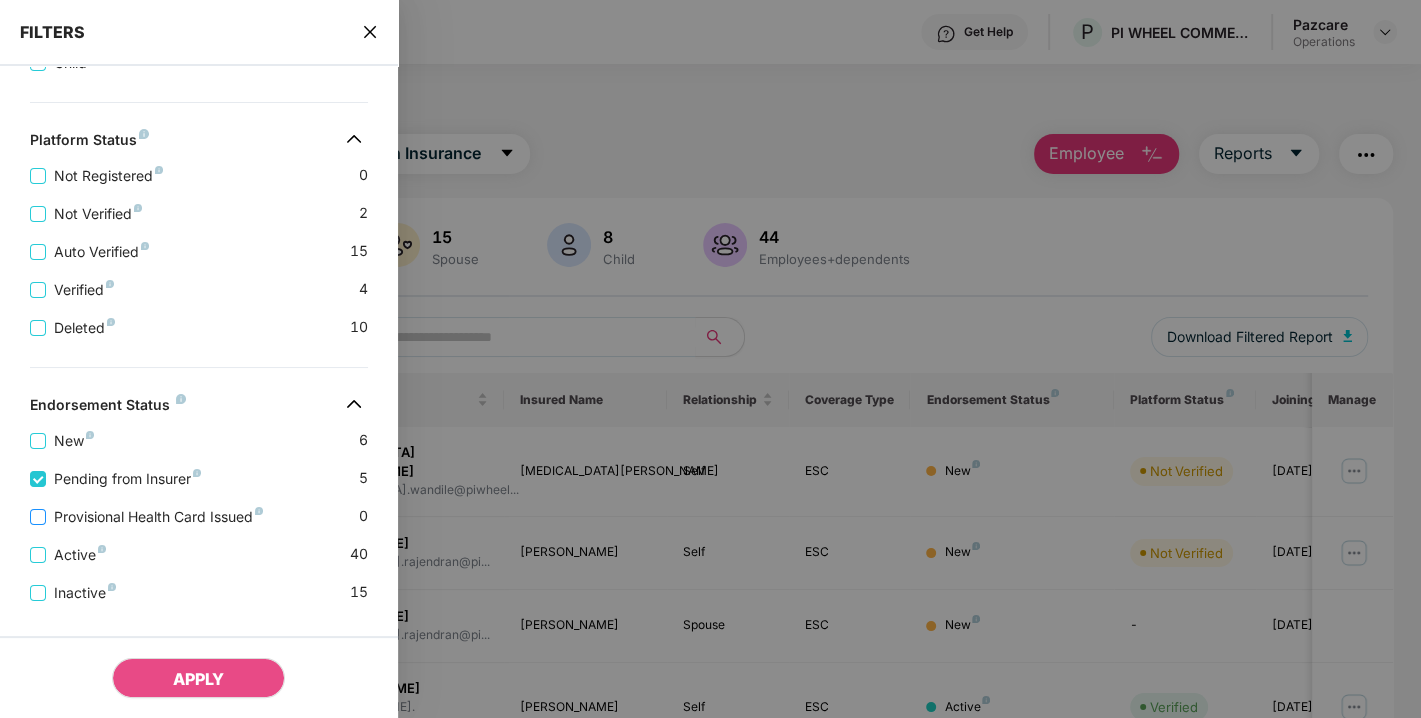 click on "Provisional Health Card Issued" at bounding box center (158, 517) 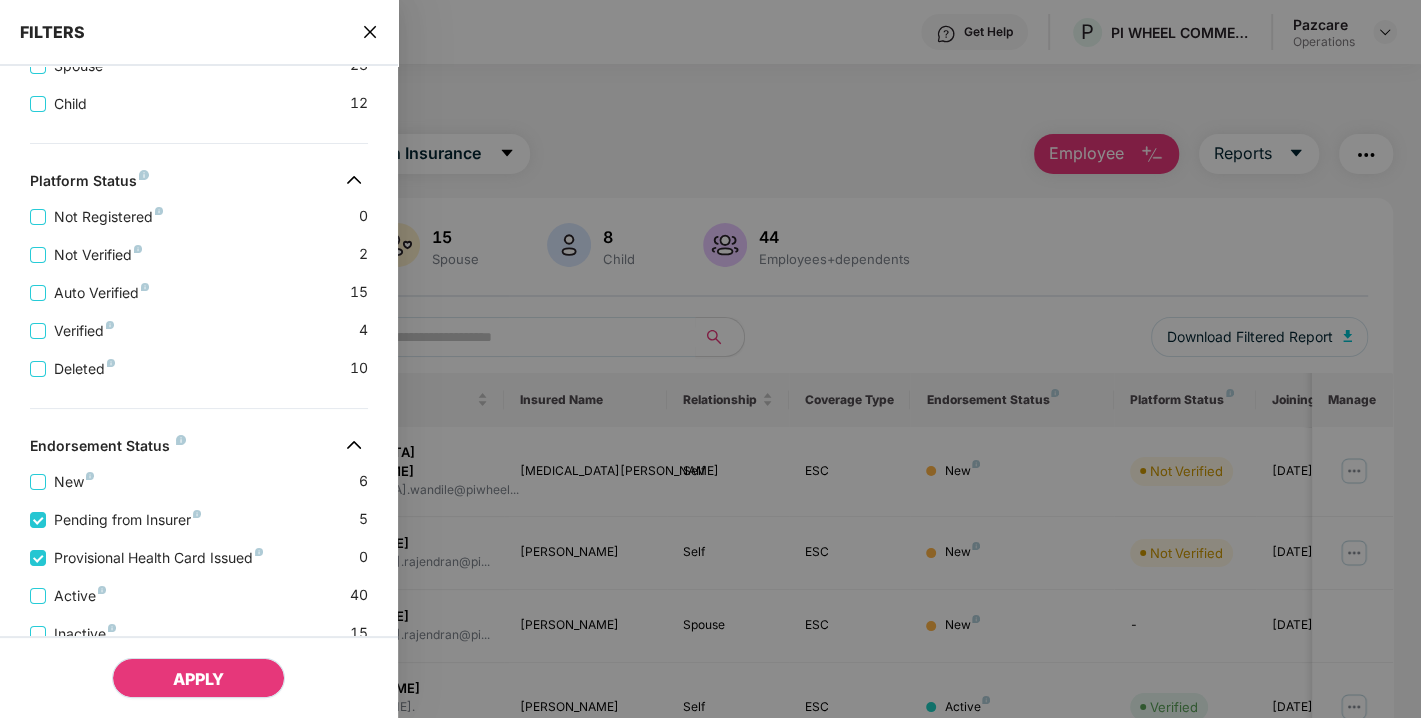 click on "APPLY" at bounding box center [198, 679] 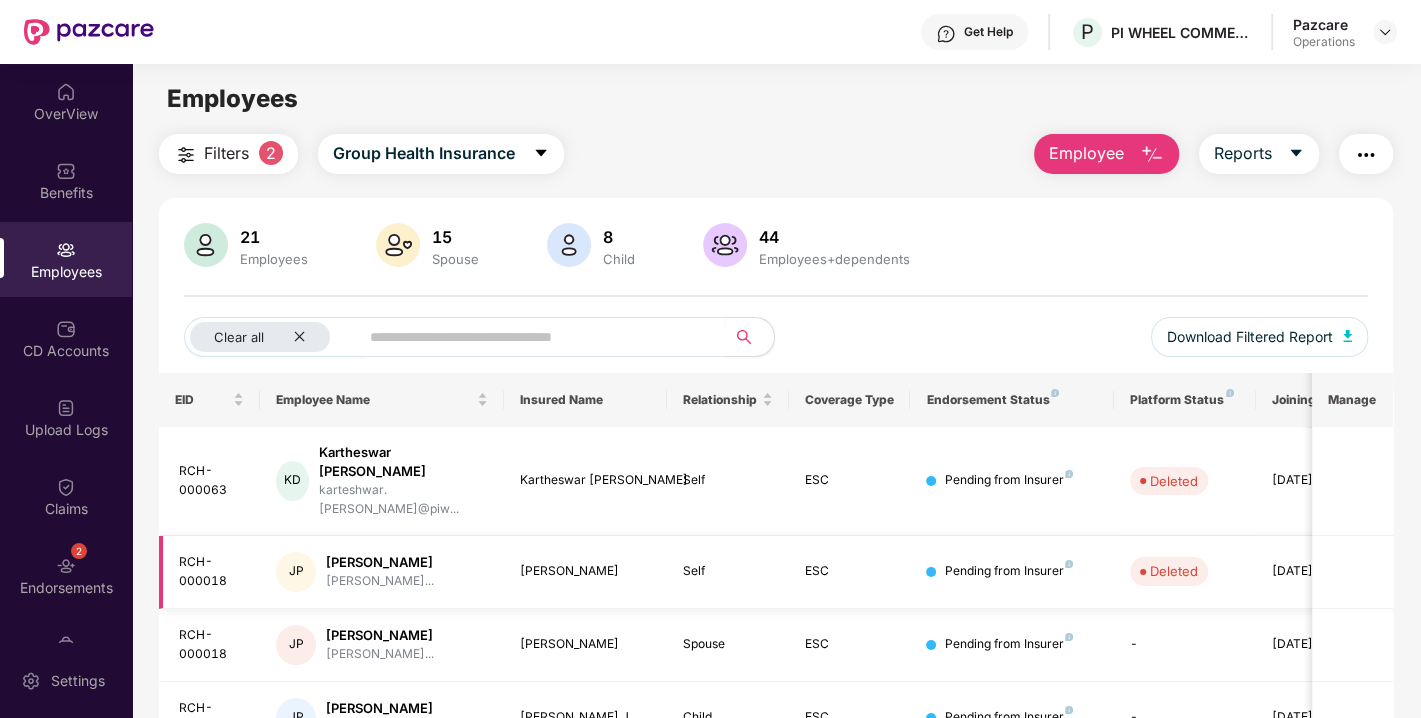scroll, scrollTop: 143, scrollLeft: 0, axis: vertical 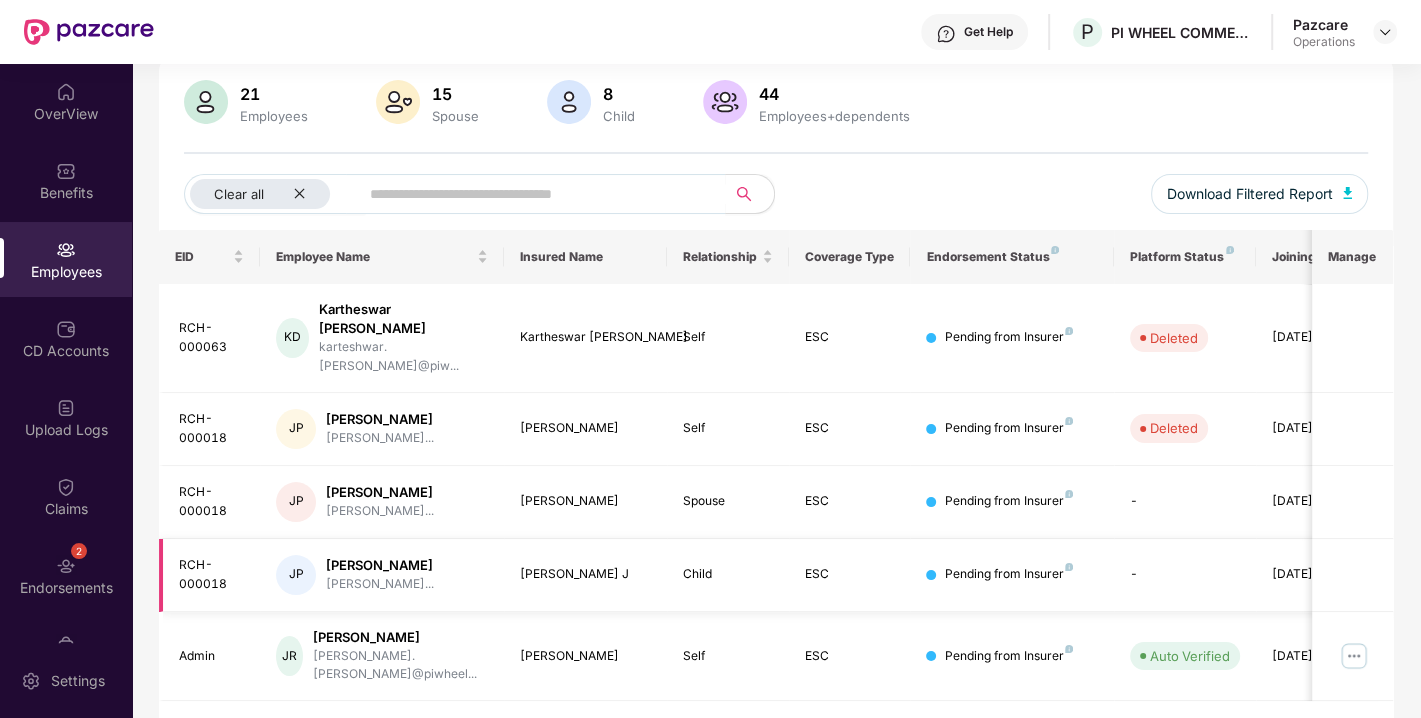 type 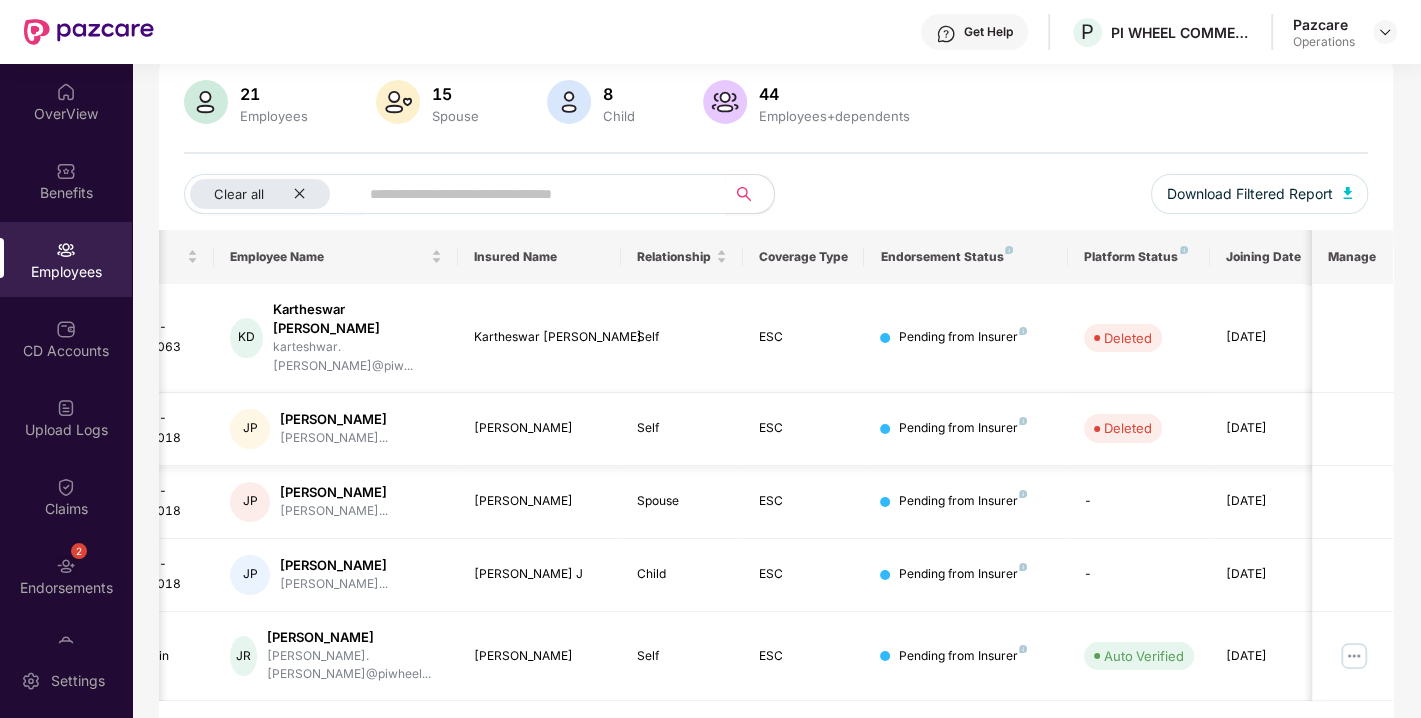 scroll, scrollTop: 0, scrollLeft: 0, axis: both 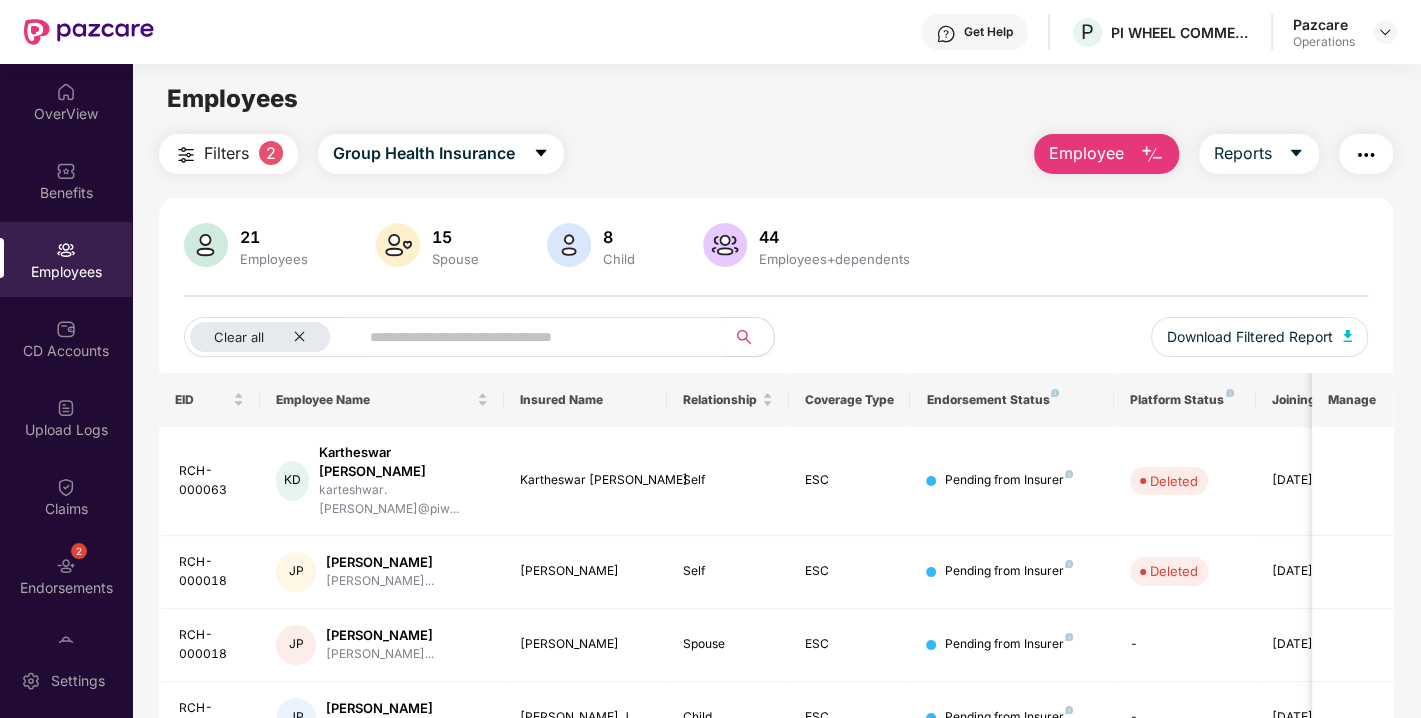 click at bounding box center [1366, 155] 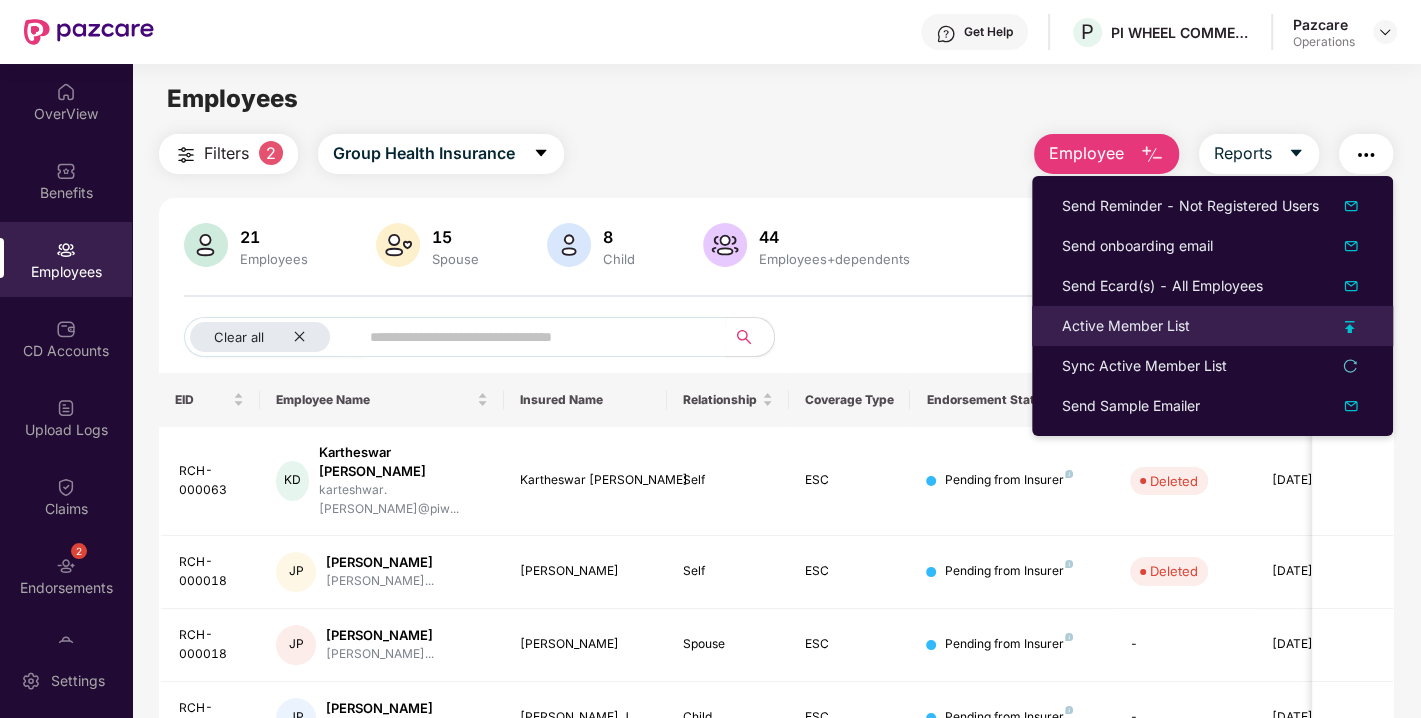 click on "Active Member List" at bounding box center [1212, 326] 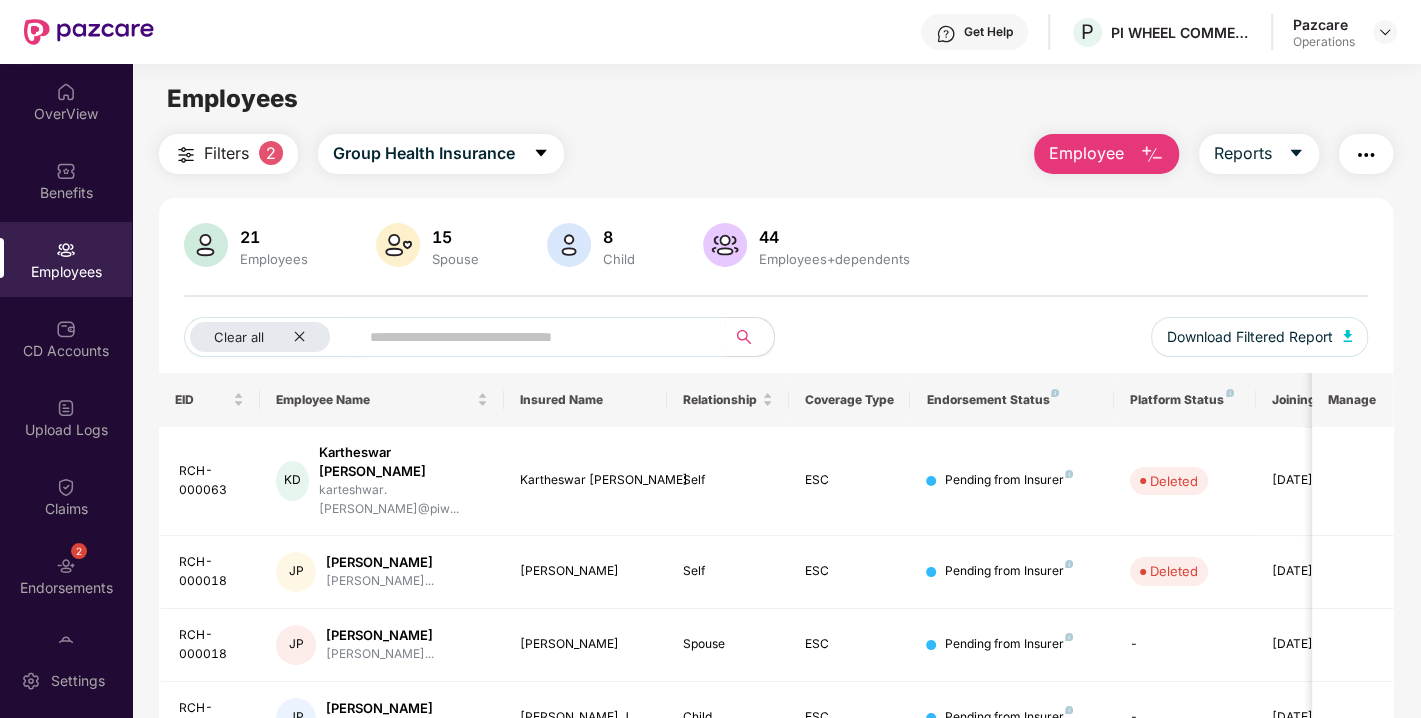 click at bounding box center [1366, 155] 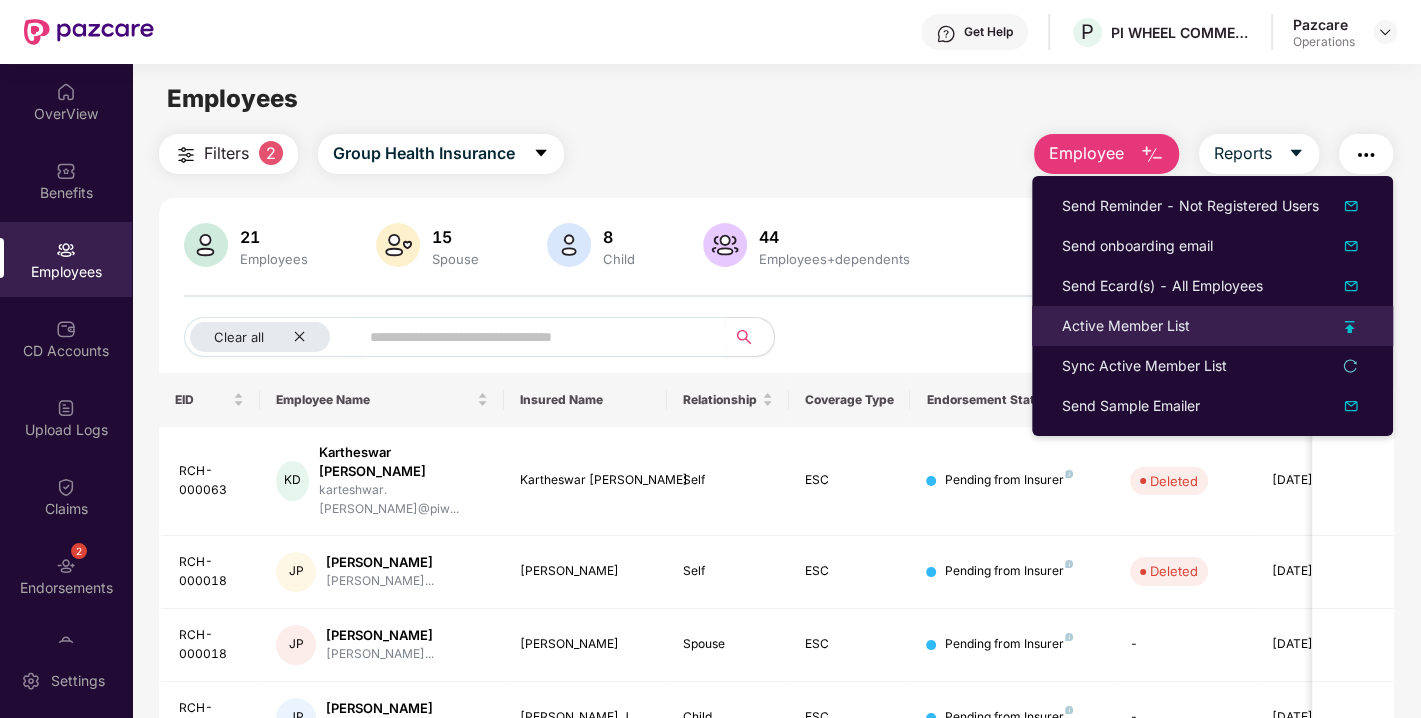 click on "Active Member List" at bounding box center [1212, 326] 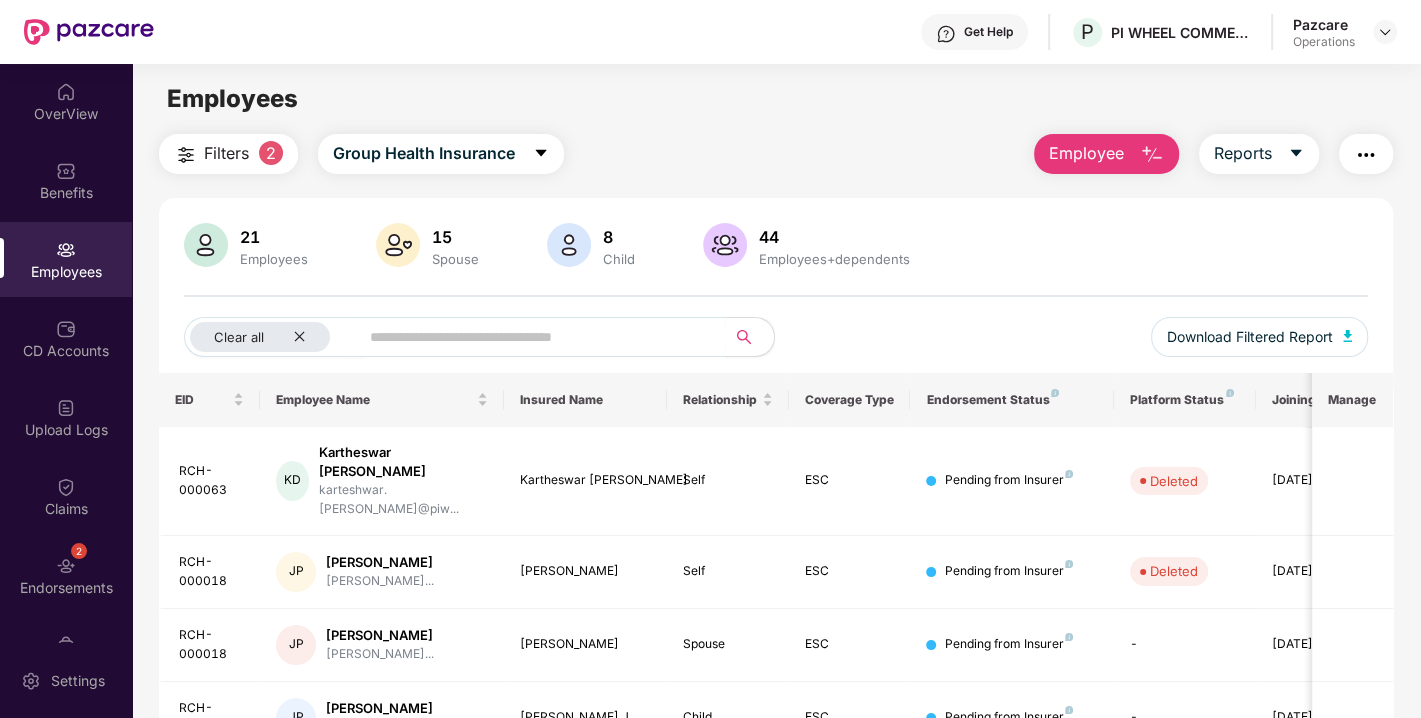click at bounding box center [1366, 155] 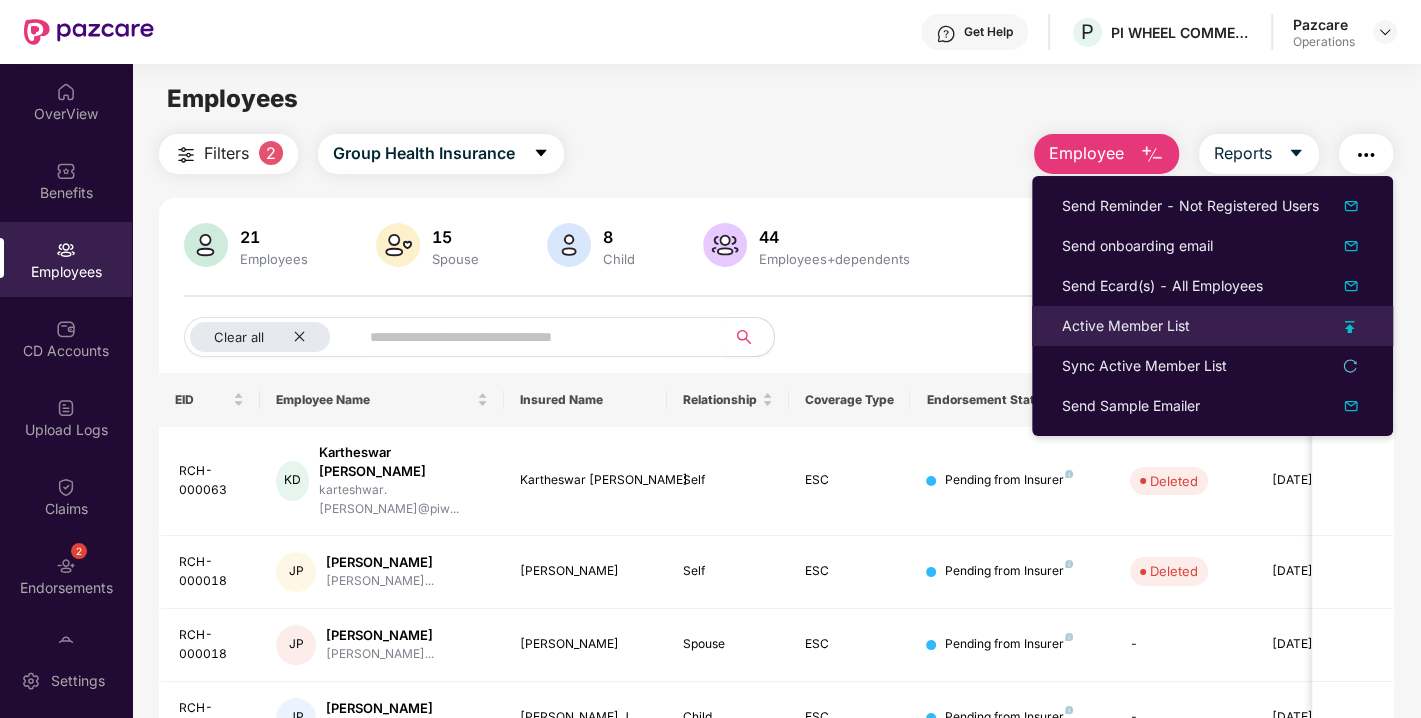 click on "Active Member List" at bounding box center (1212, 326) 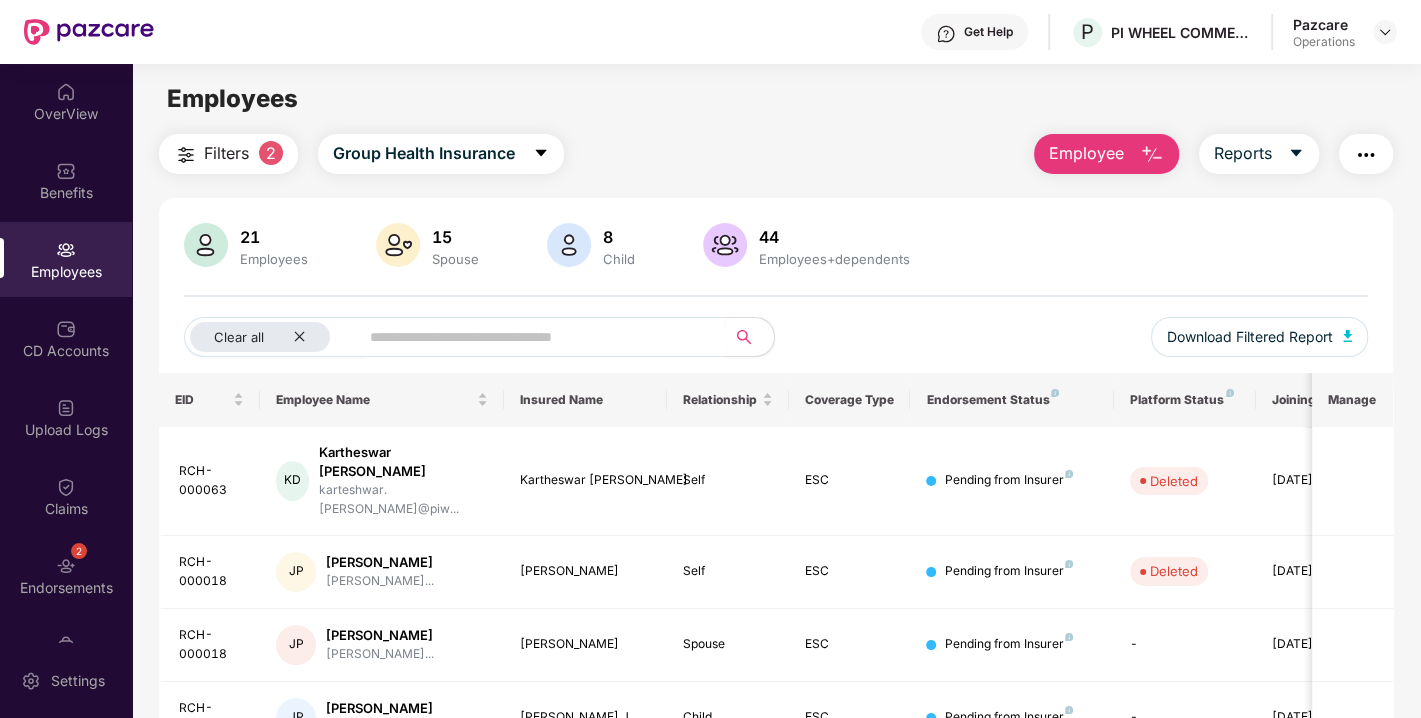 click at bounding box center (1366, 155) 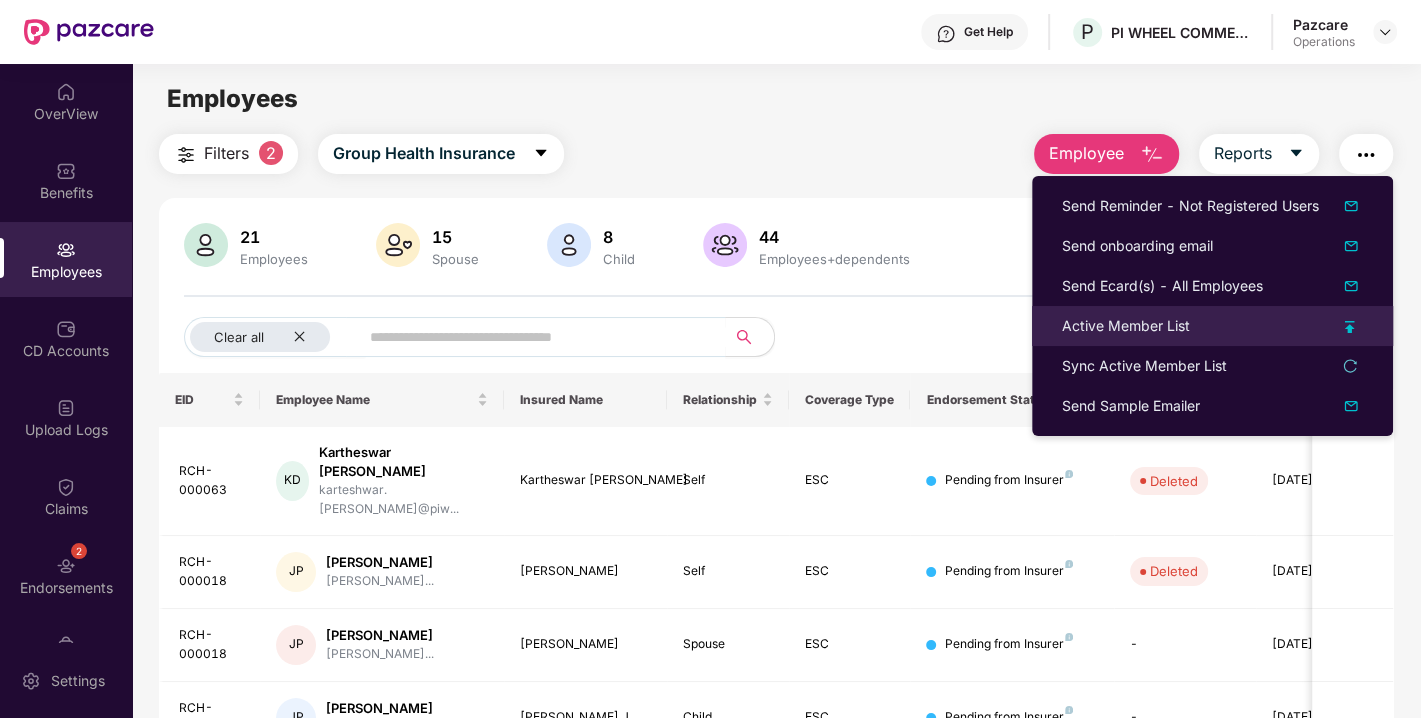 click on "Active Member List" at bounding box center (1126, 326) 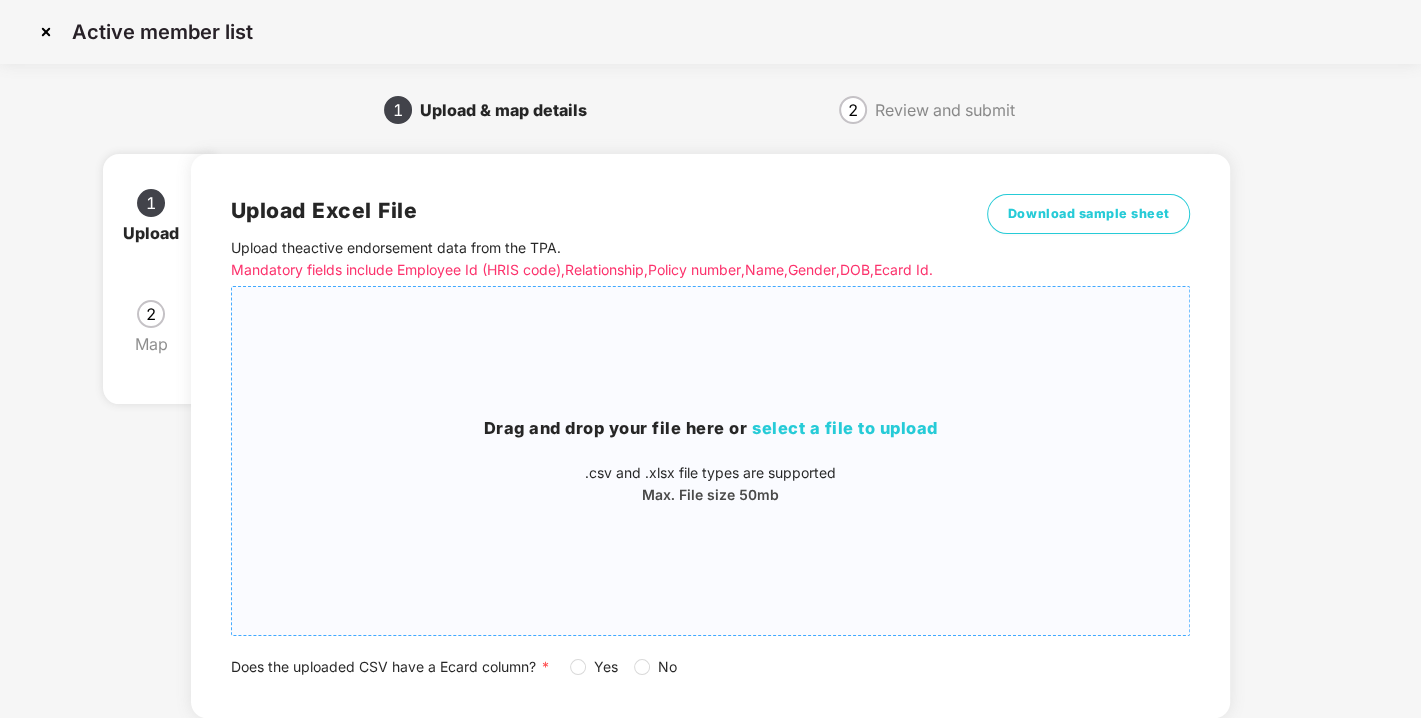 click on "select a file to upload" at bounding box center (845, 428) 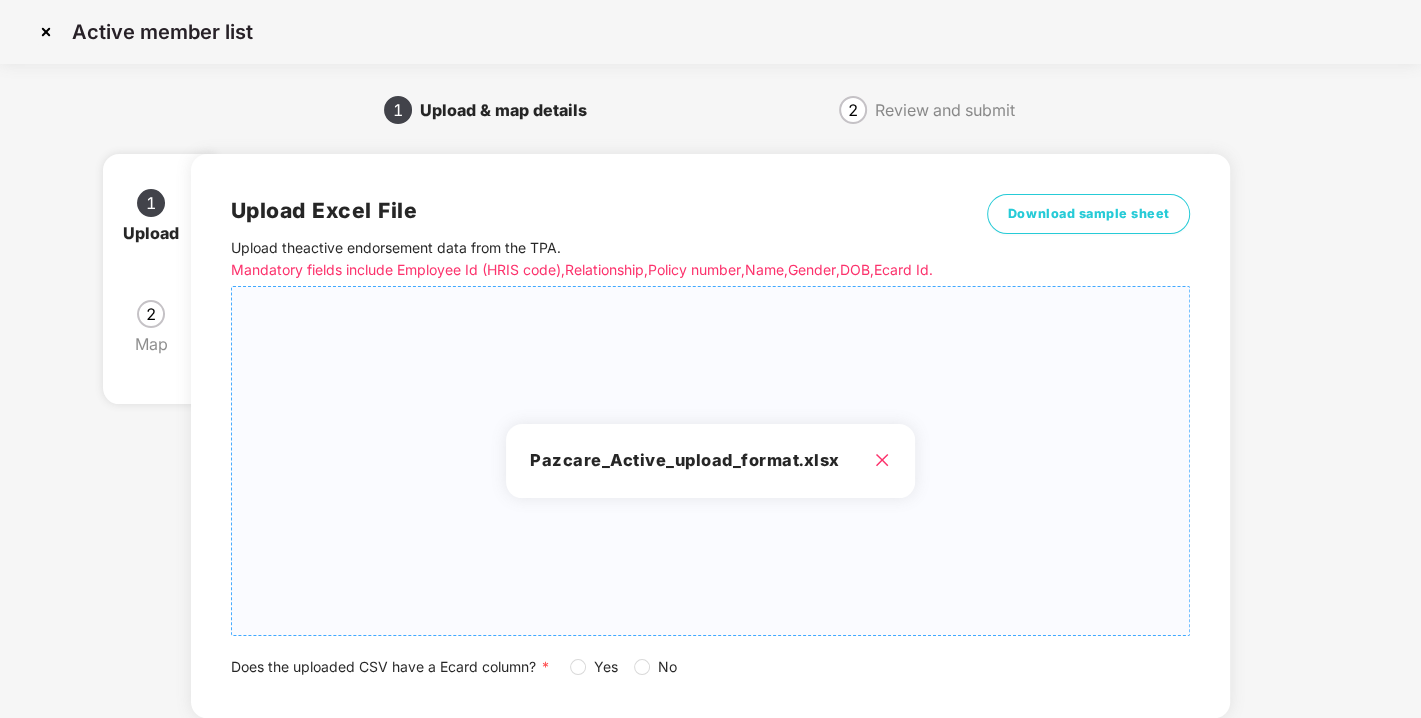 scroll, scrollTop: 147, scrollLeft: 0, axis: vertical 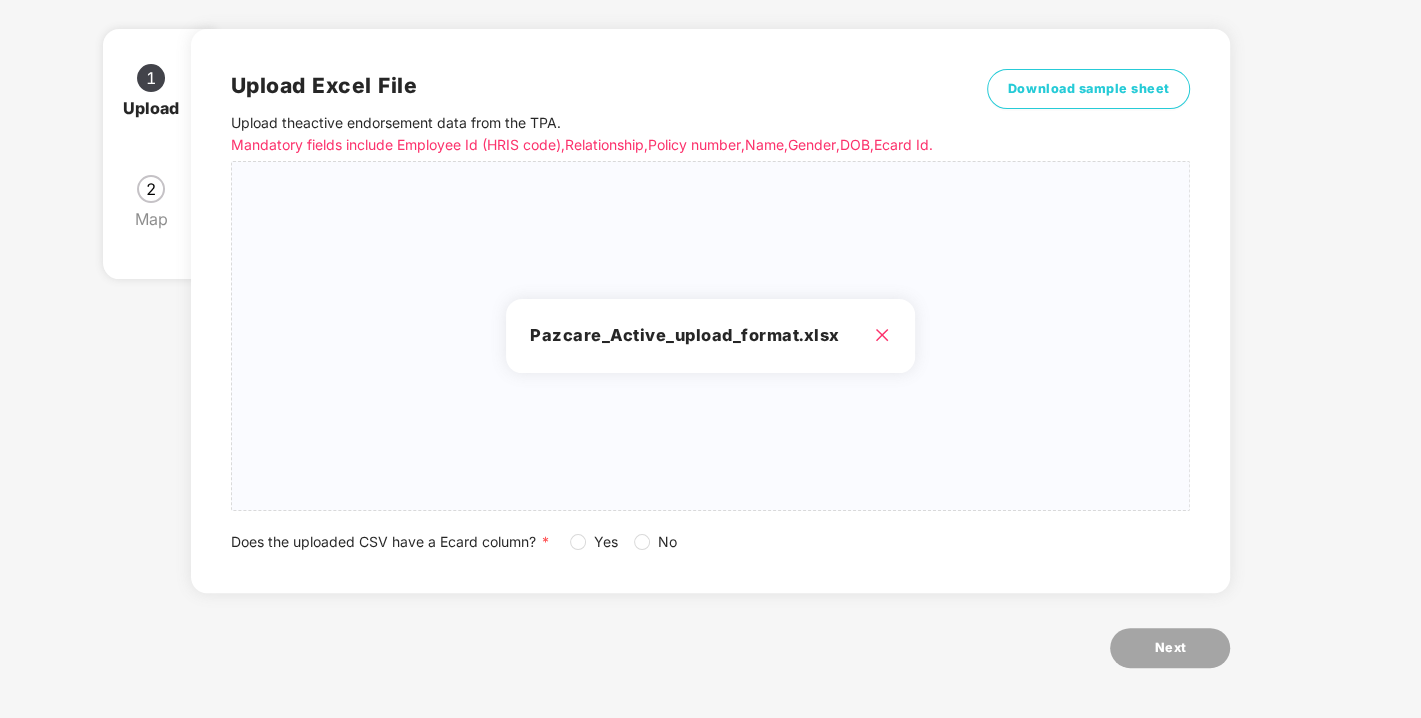 click on "Yes" at bounding box center (606, 542) 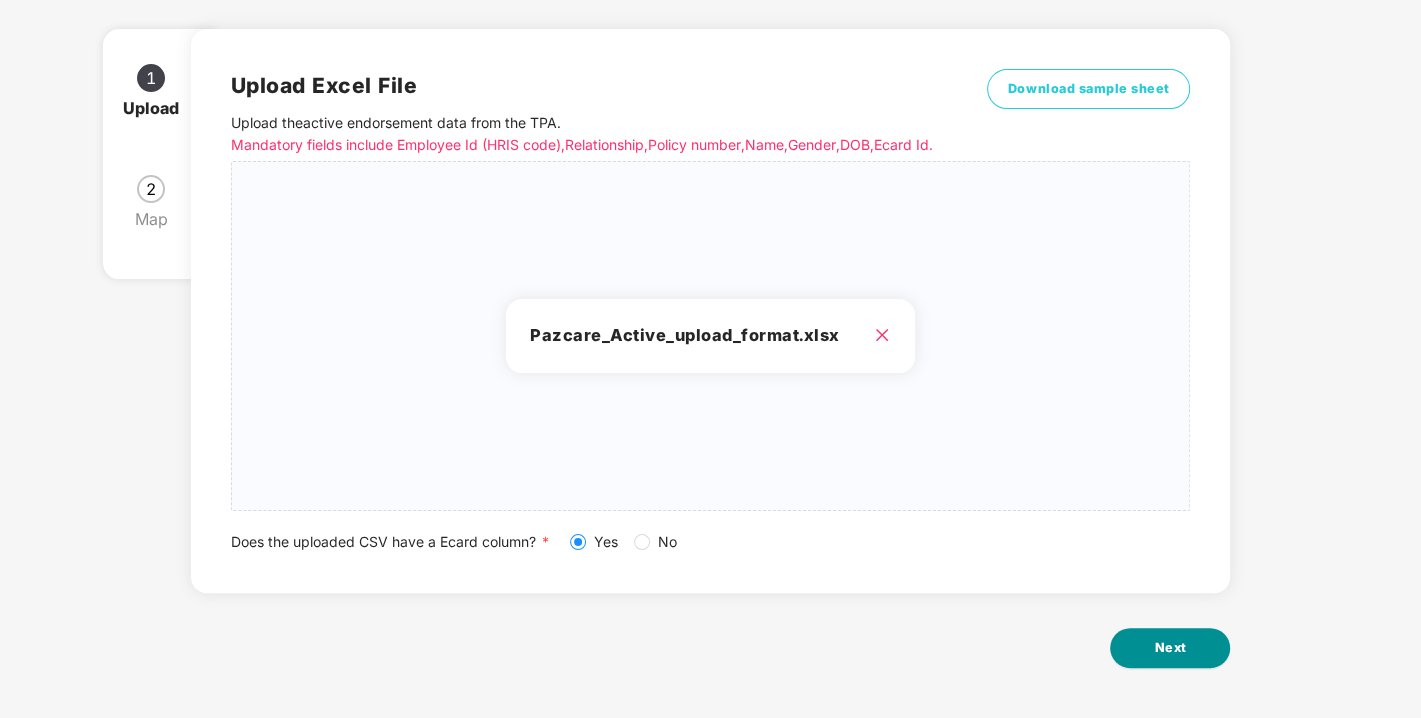 click on "Next" at bounding box center (1170, 648) 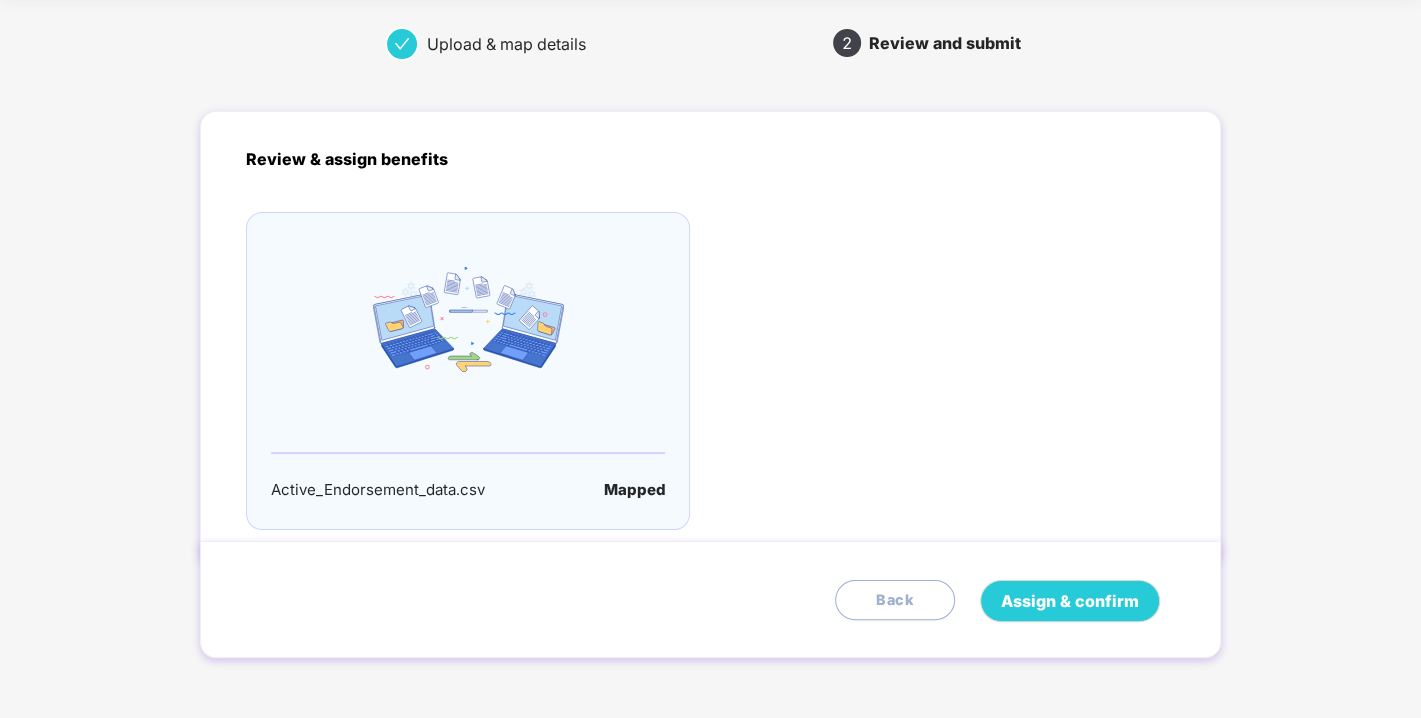 scroll, scrollTop: 0, scrollLeft: 0, axis: both 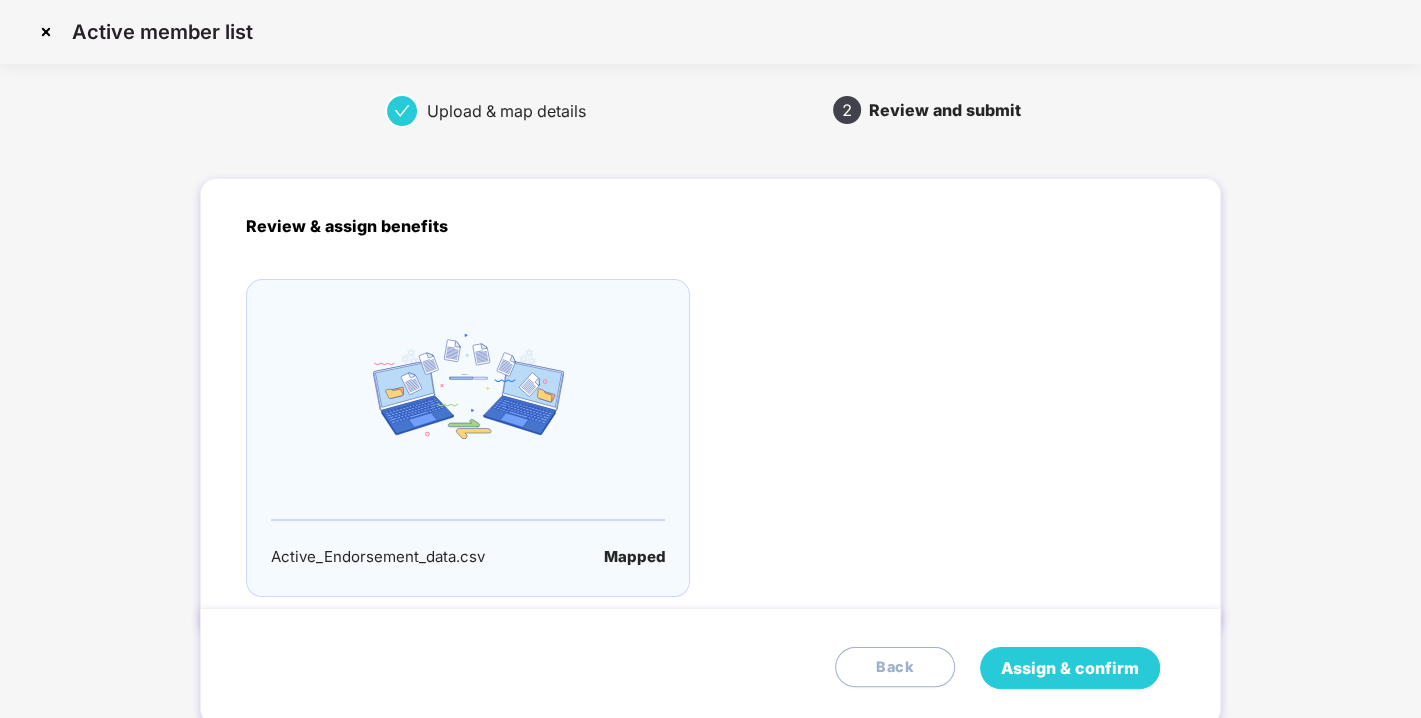 click on "Assign & confirm" at bounding box center (1070, 668) 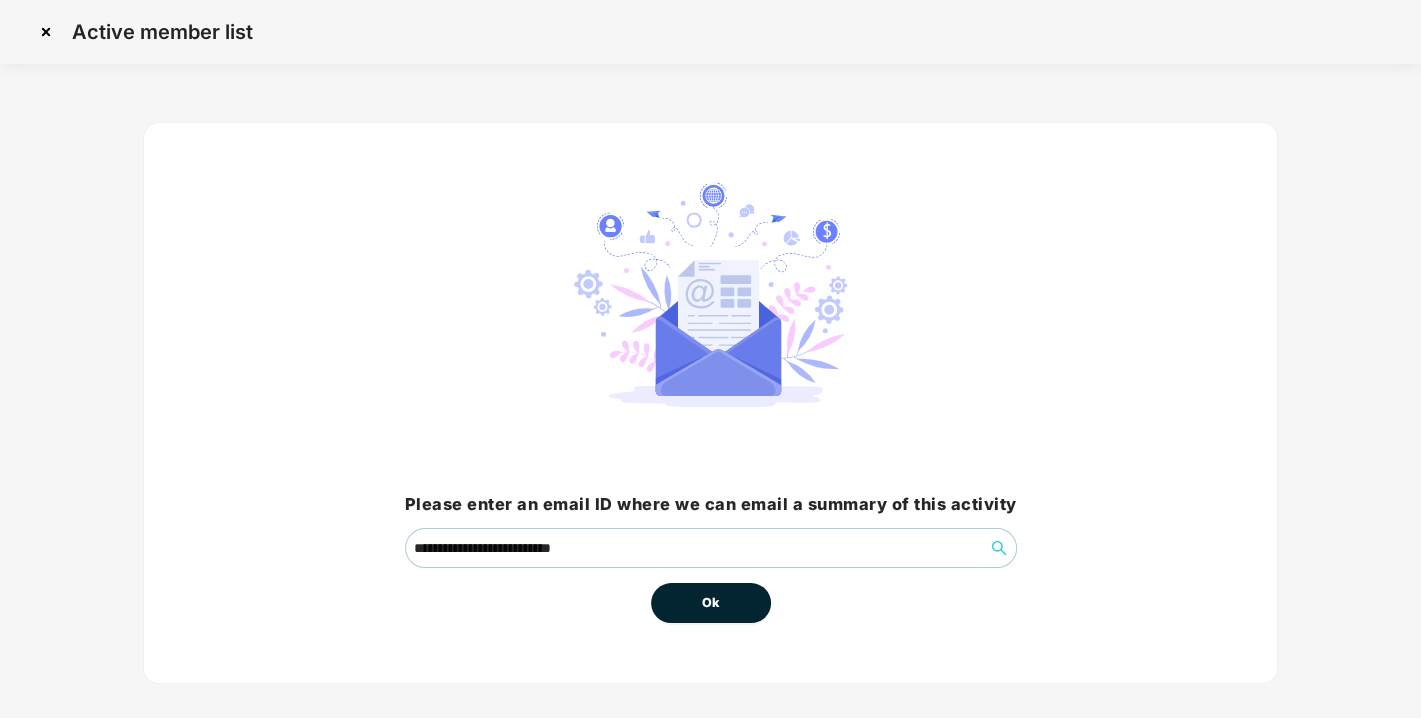 click on "Ok" at bounding box center (711, 603) 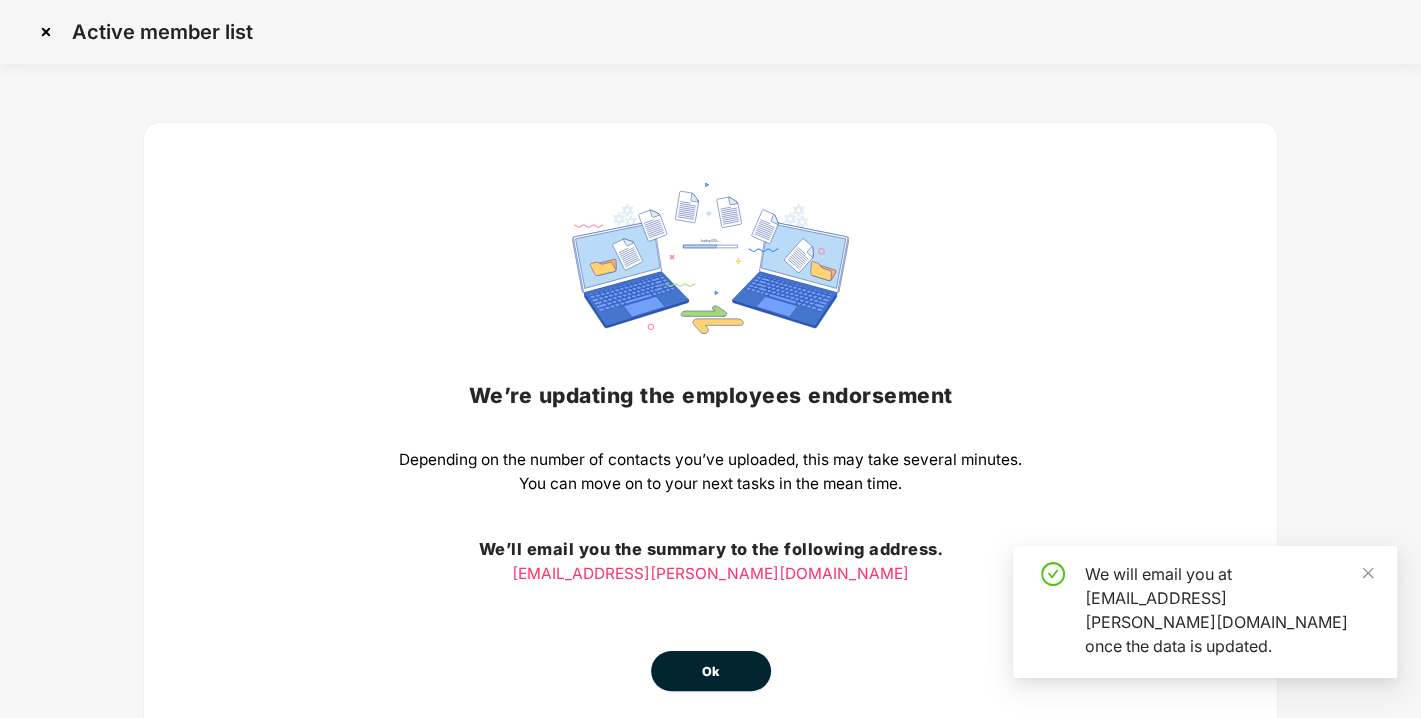 scroll, scrollTop: 88, scrollLeft: 0, axis: vertical 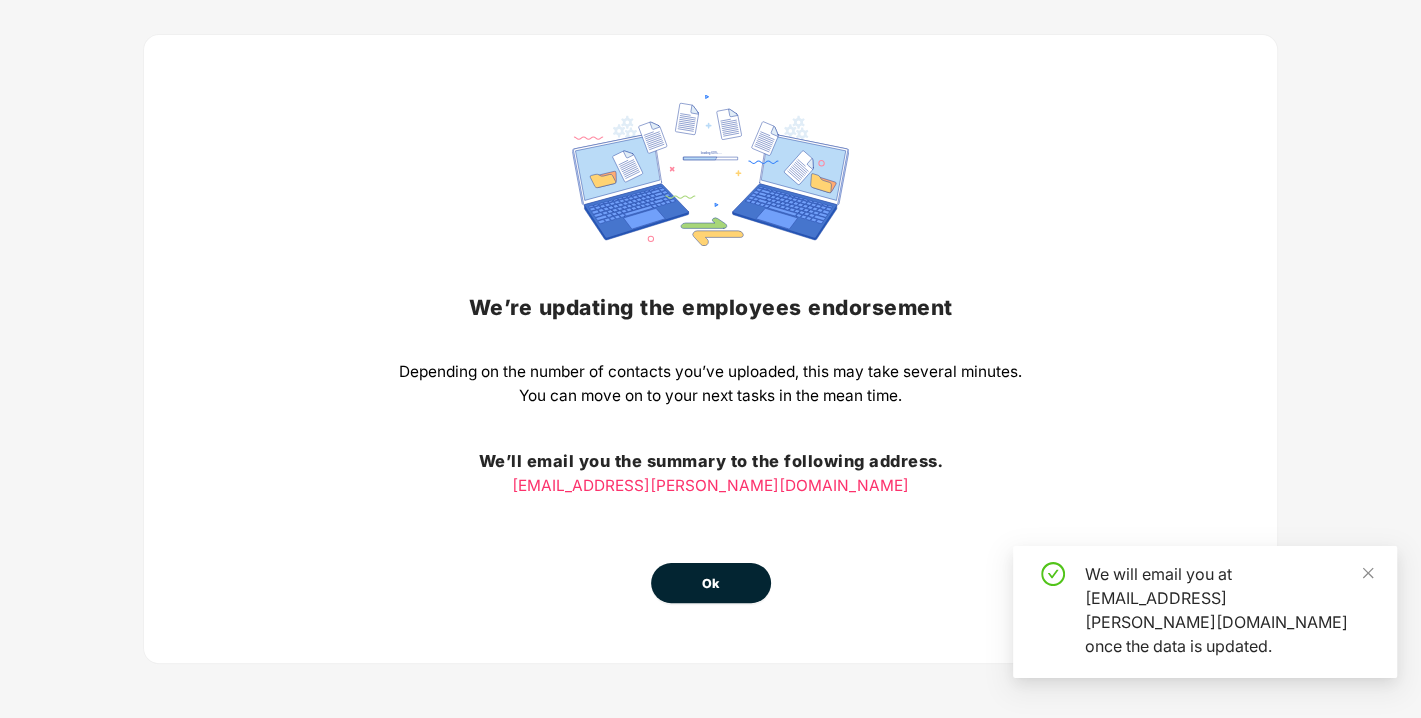 click on "Ok" at bounding box center (711, 583) 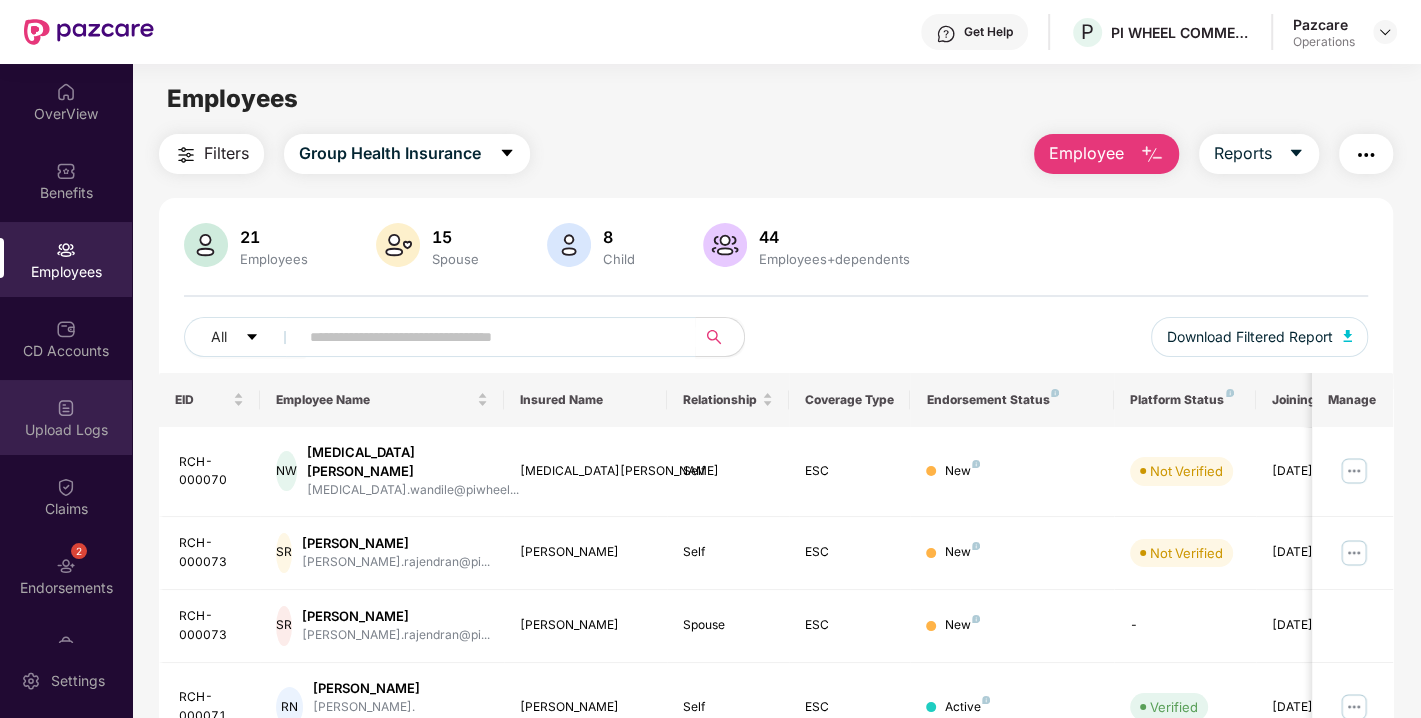 click on "Upload Logs" at bounding box center (66, 417) 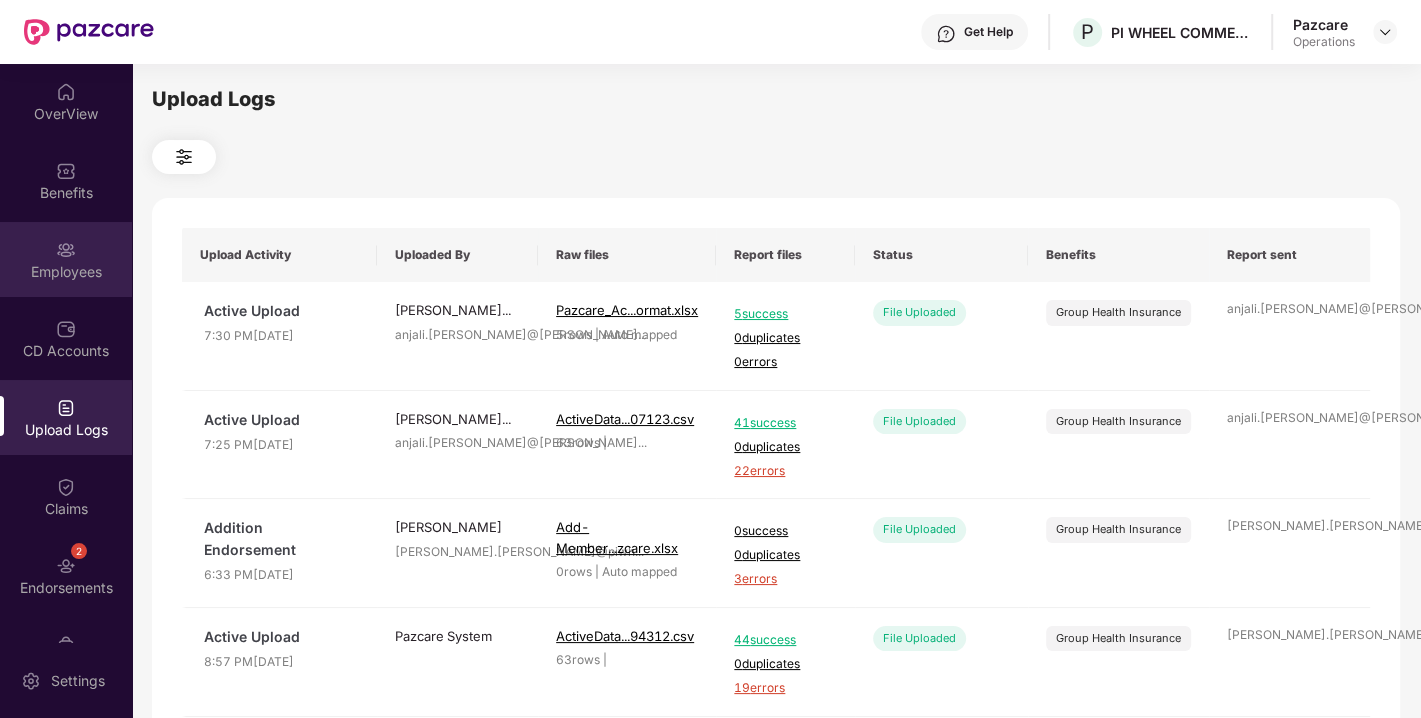 click at bounding box center (66, 250) 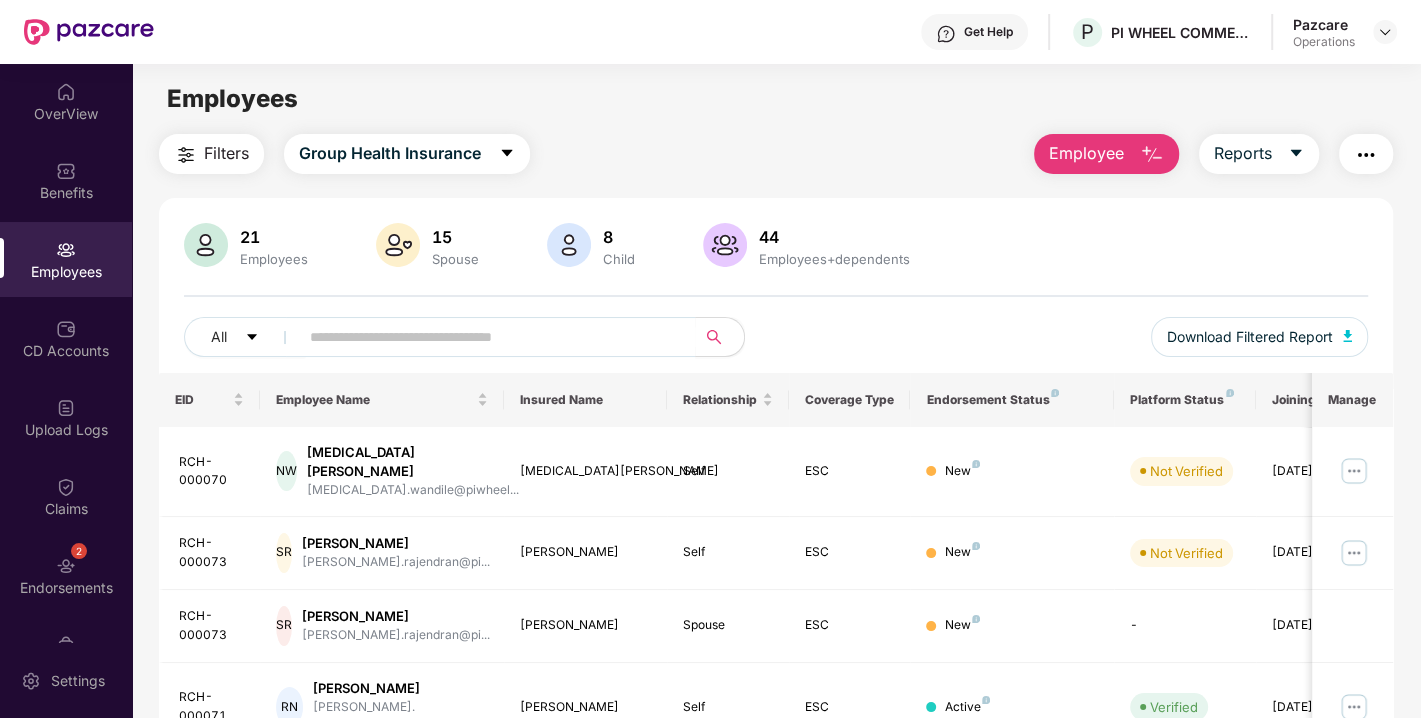 click on "Filters" at bounding box center [226, 153] 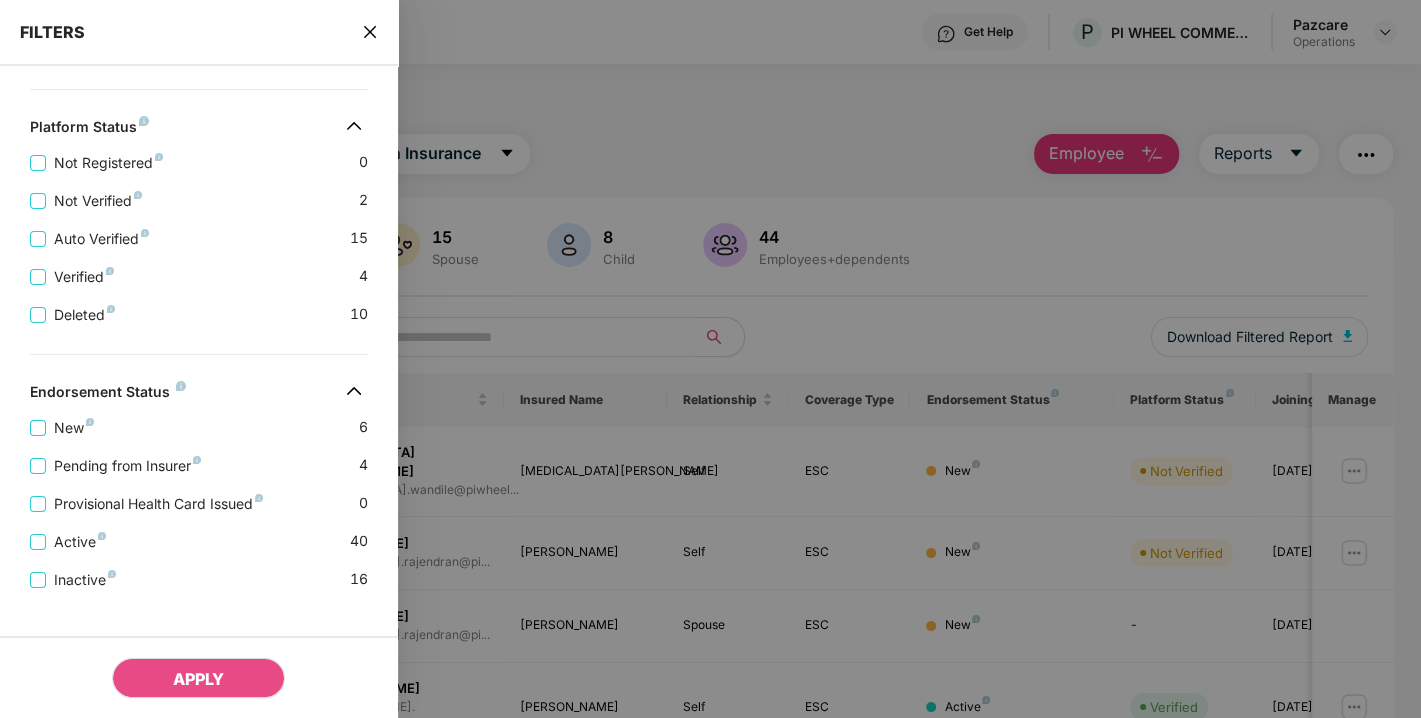 scroll, scrollTop: 553, scrollLeft: 0, axis: vertical 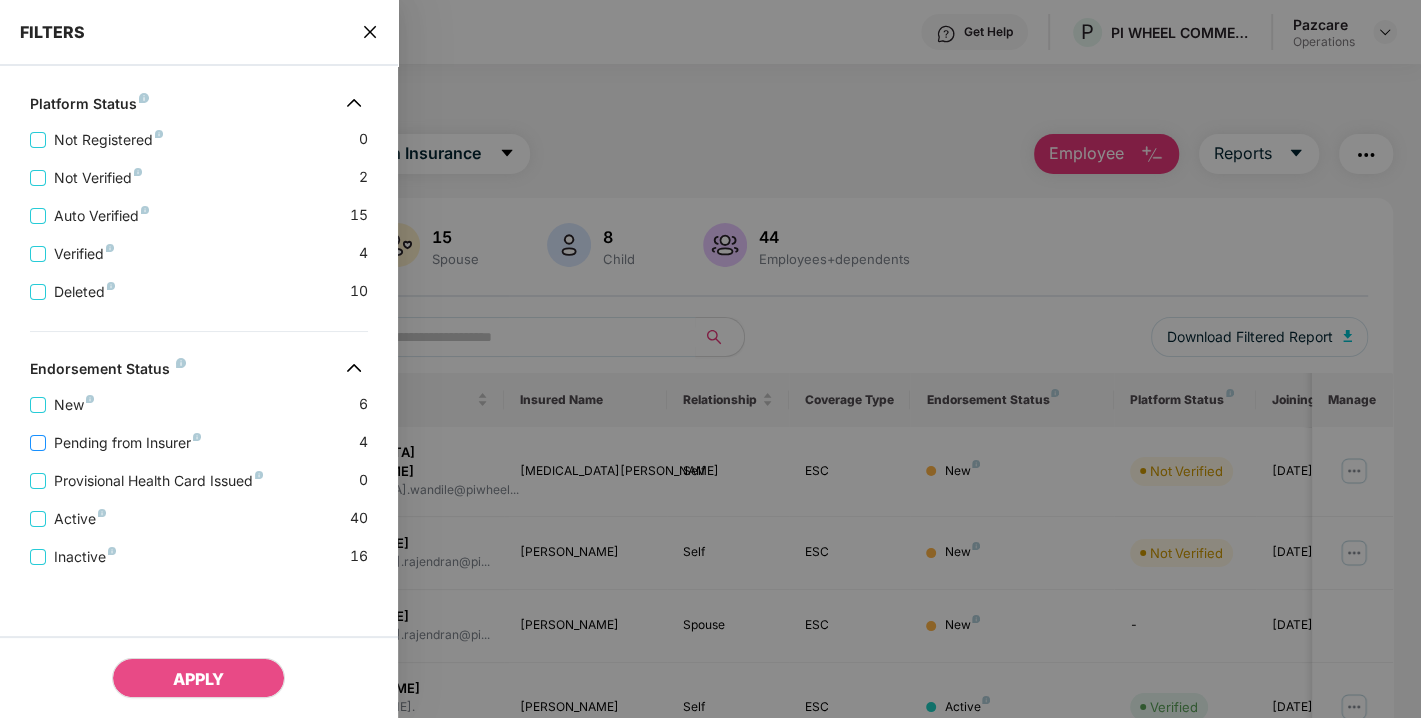 click on "Pending from Insurer" at bounding box center [127, 443] 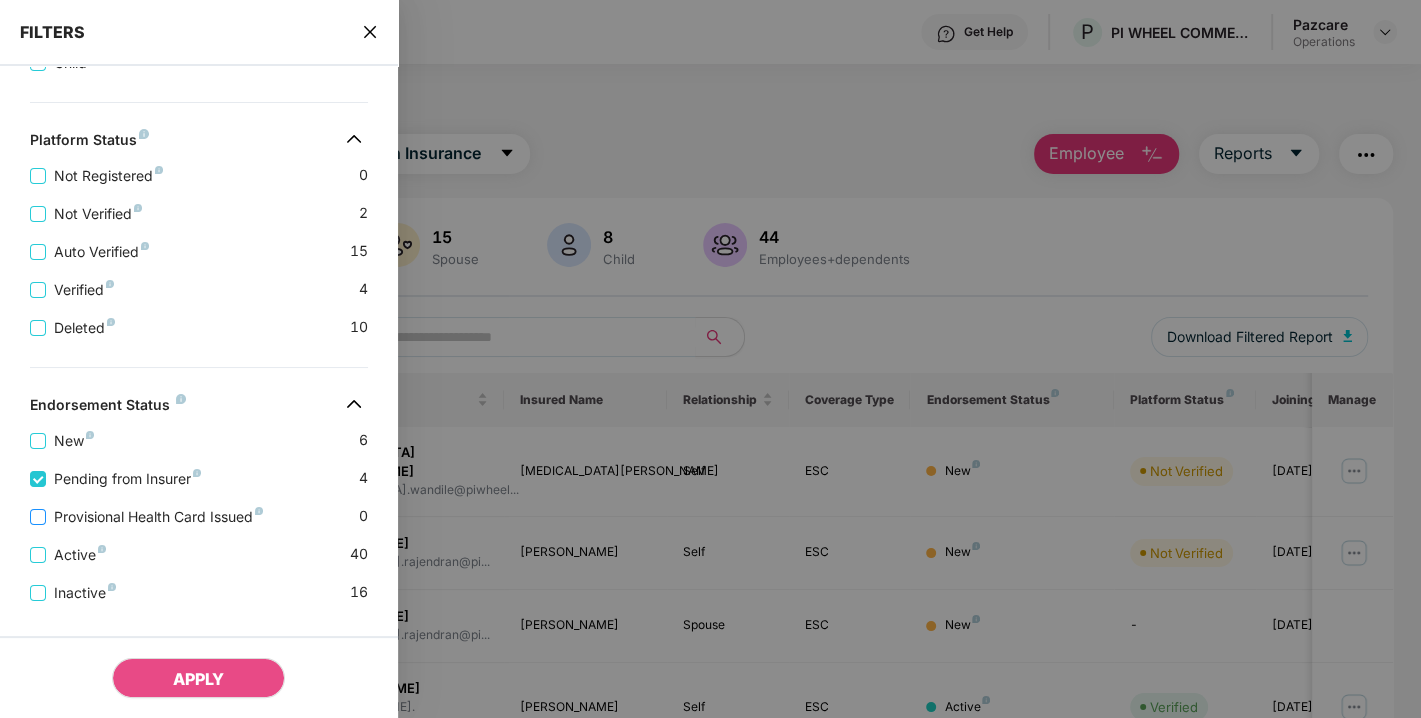 click on "Provisional Health Card Issued" at bounding box center (158, 517) 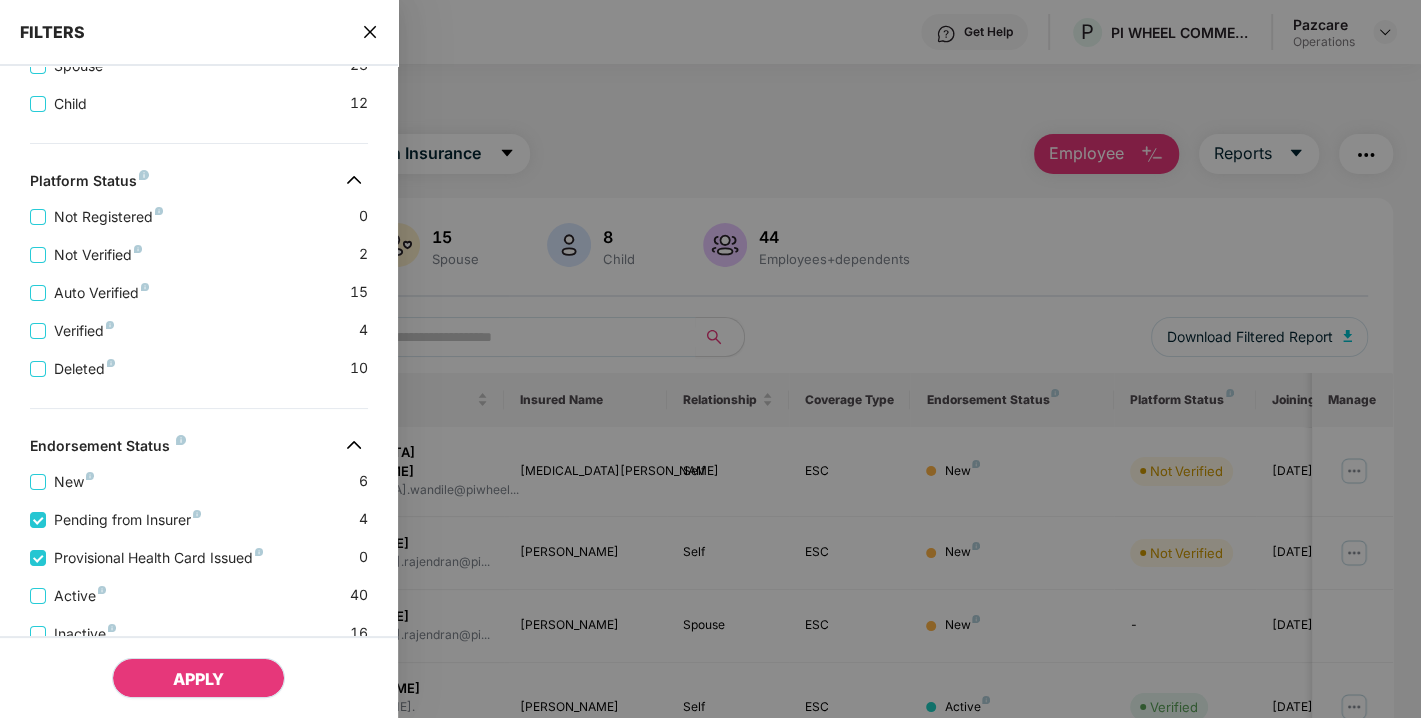 click on "APPLY" at bounding box center (198, 679) 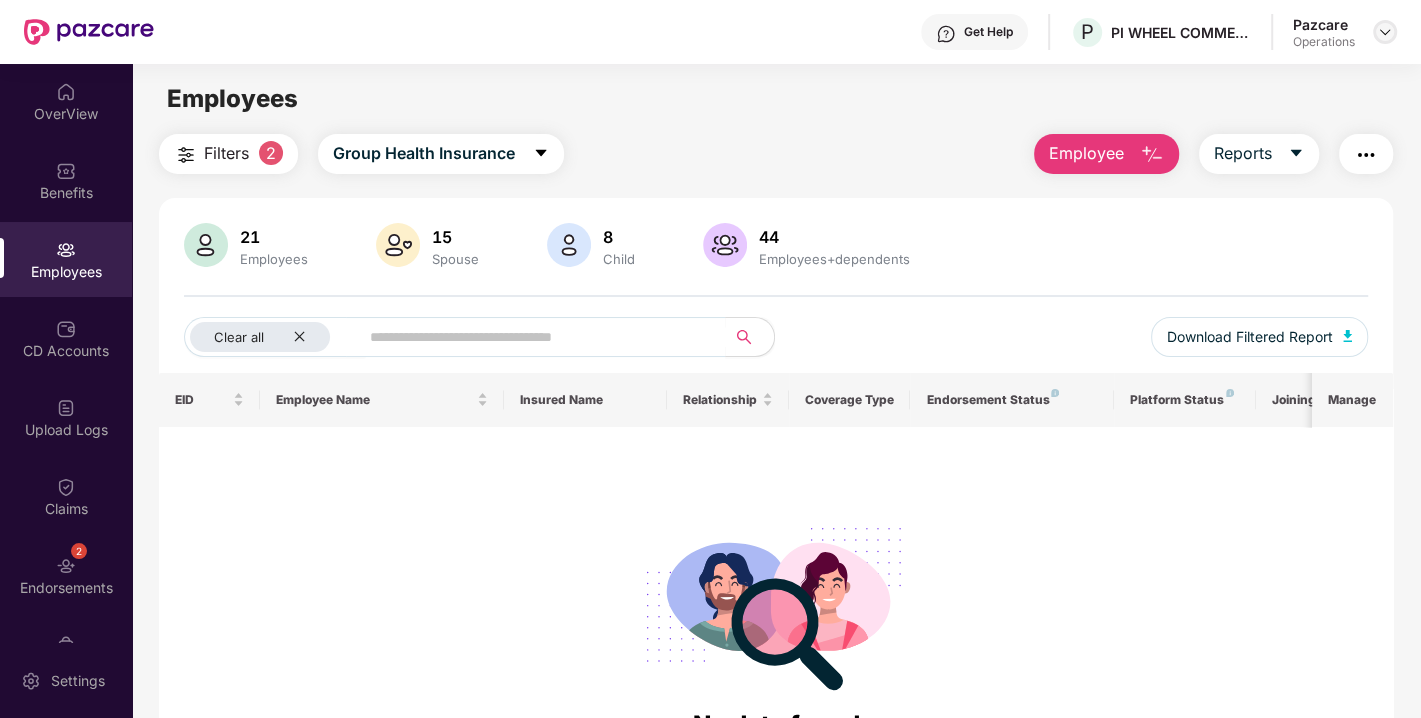 click at bounding box center (1385, 32) 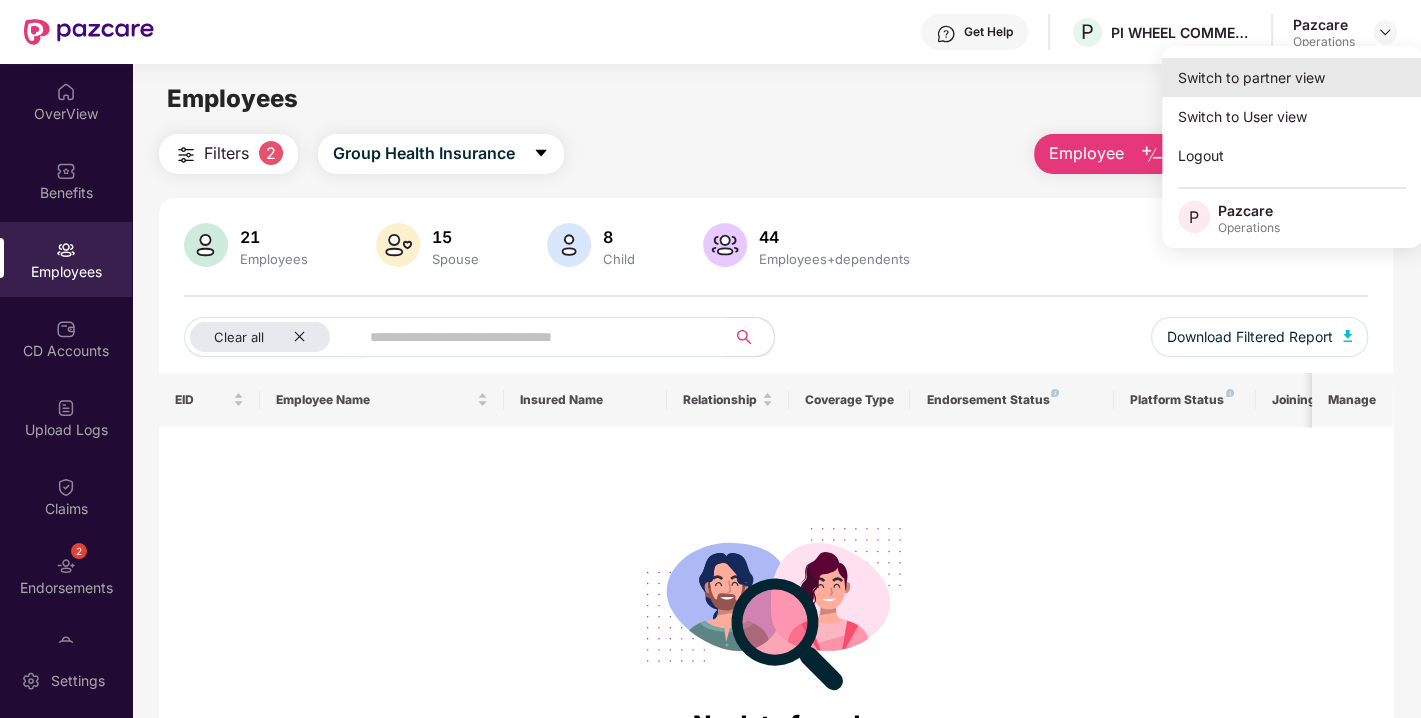 click on "Switch to partner view" at bounding box center (1292, 77) 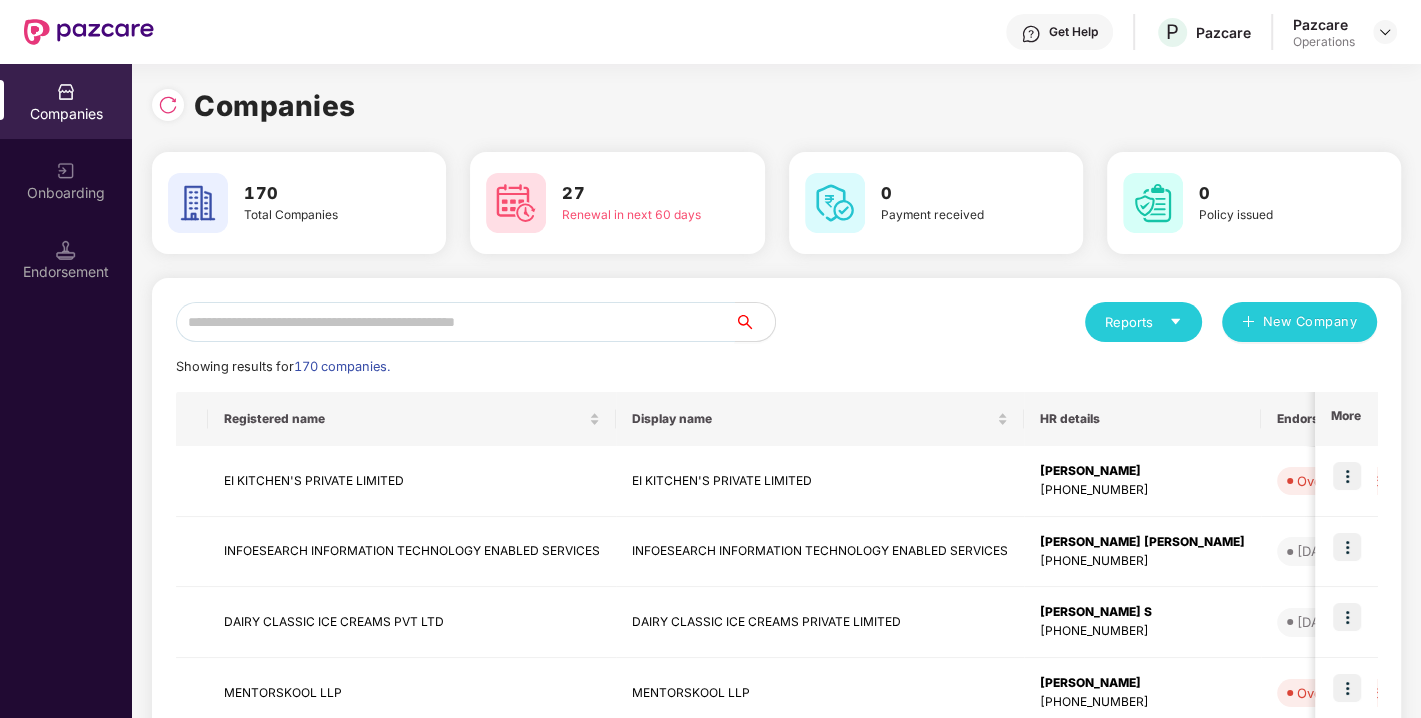 click at bounding box center [455, 322] 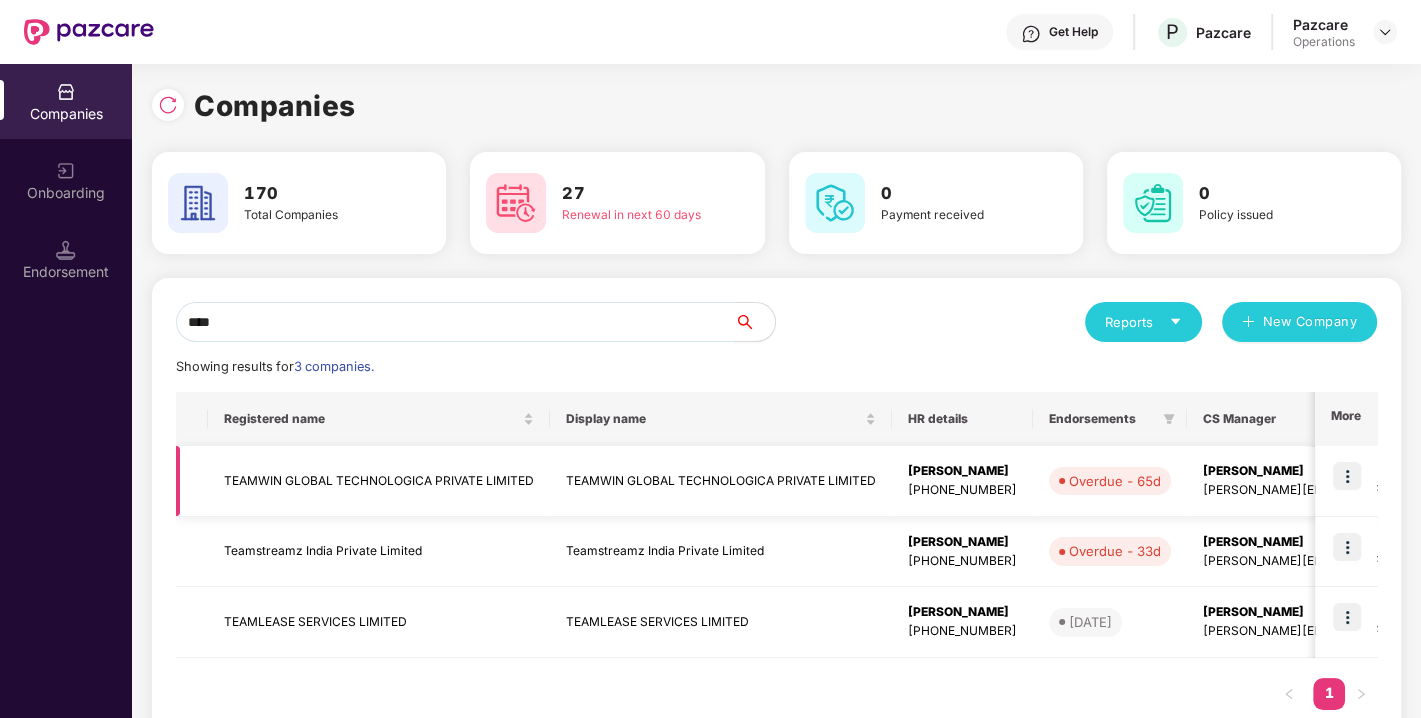 type on "****" 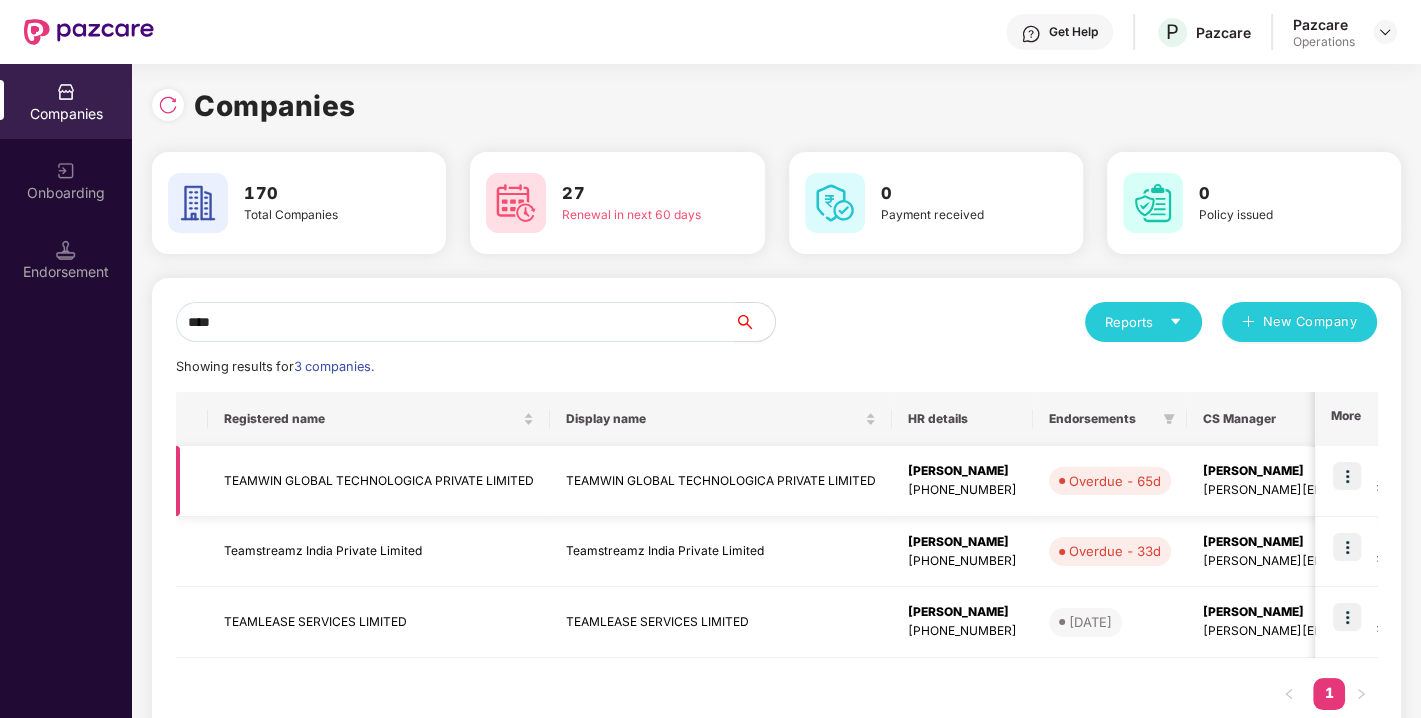 click on "TEAMWIN GLOBAL TECHNOLOGICA PRIVATE LIMITED" at bounding box center (379, 481) 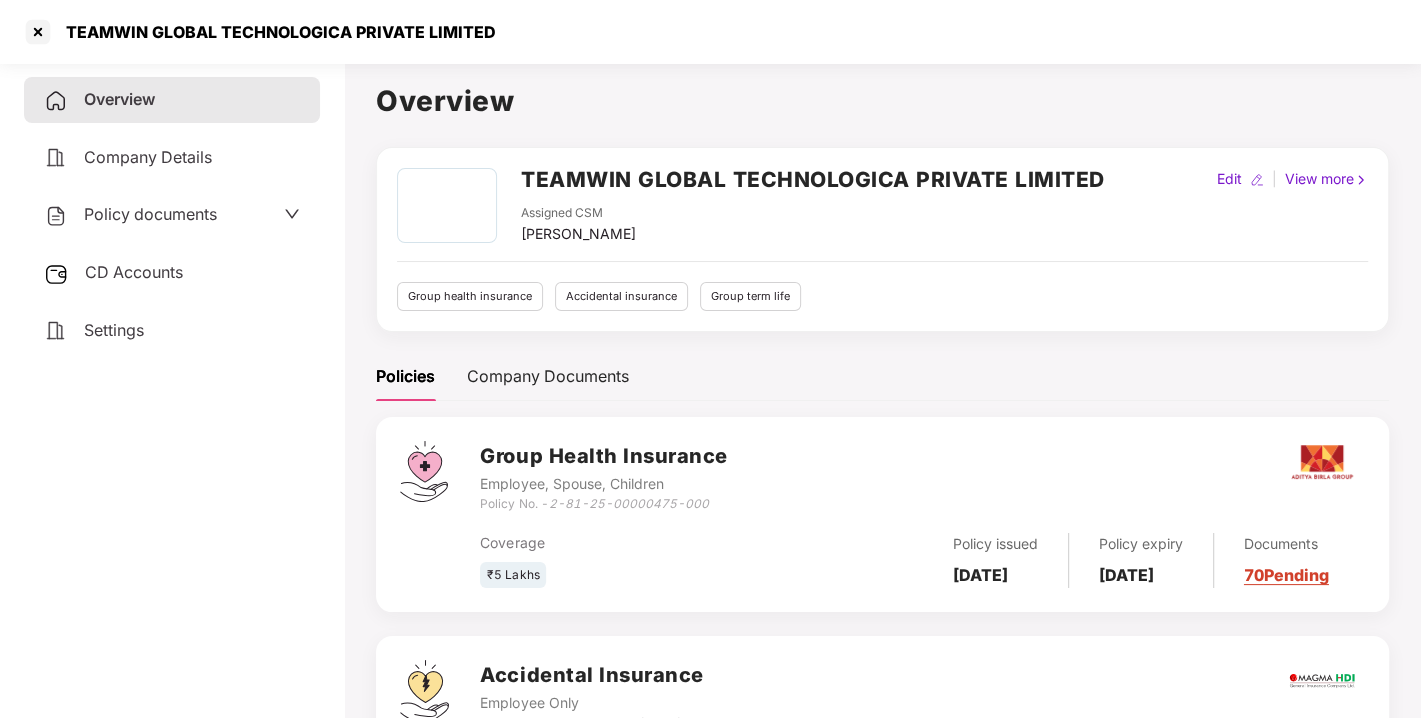 click on "Policy documents" at bounding box center (150, 214) 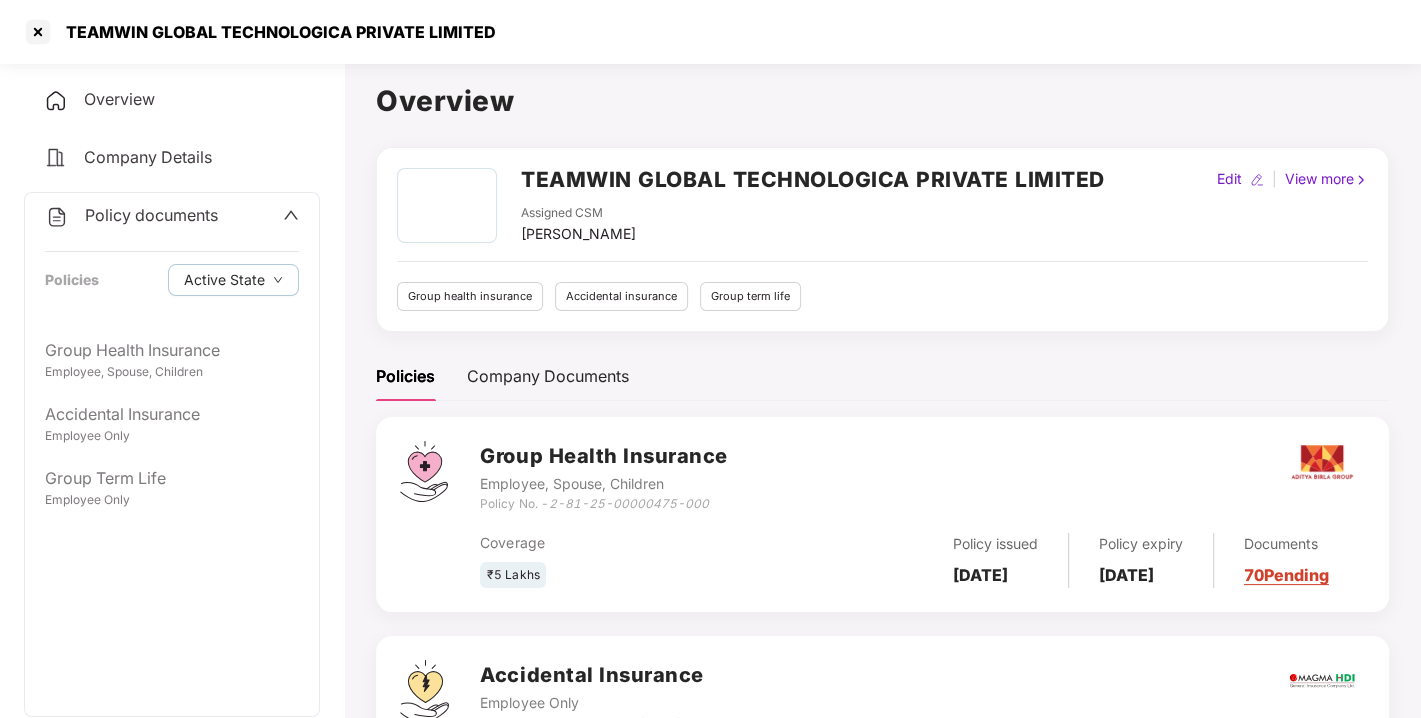 click on "Policy documents" at bounding box center [131, 216] 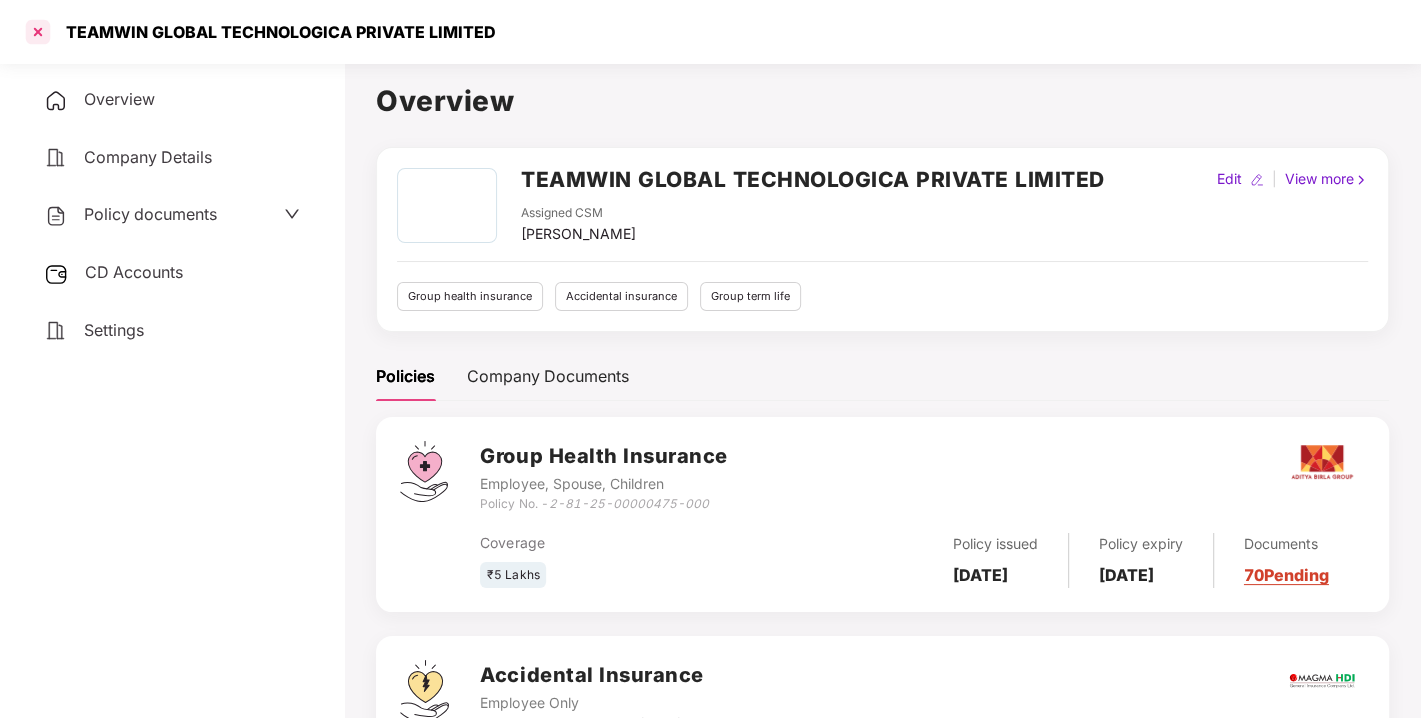 click at bounding box center (38, 32) 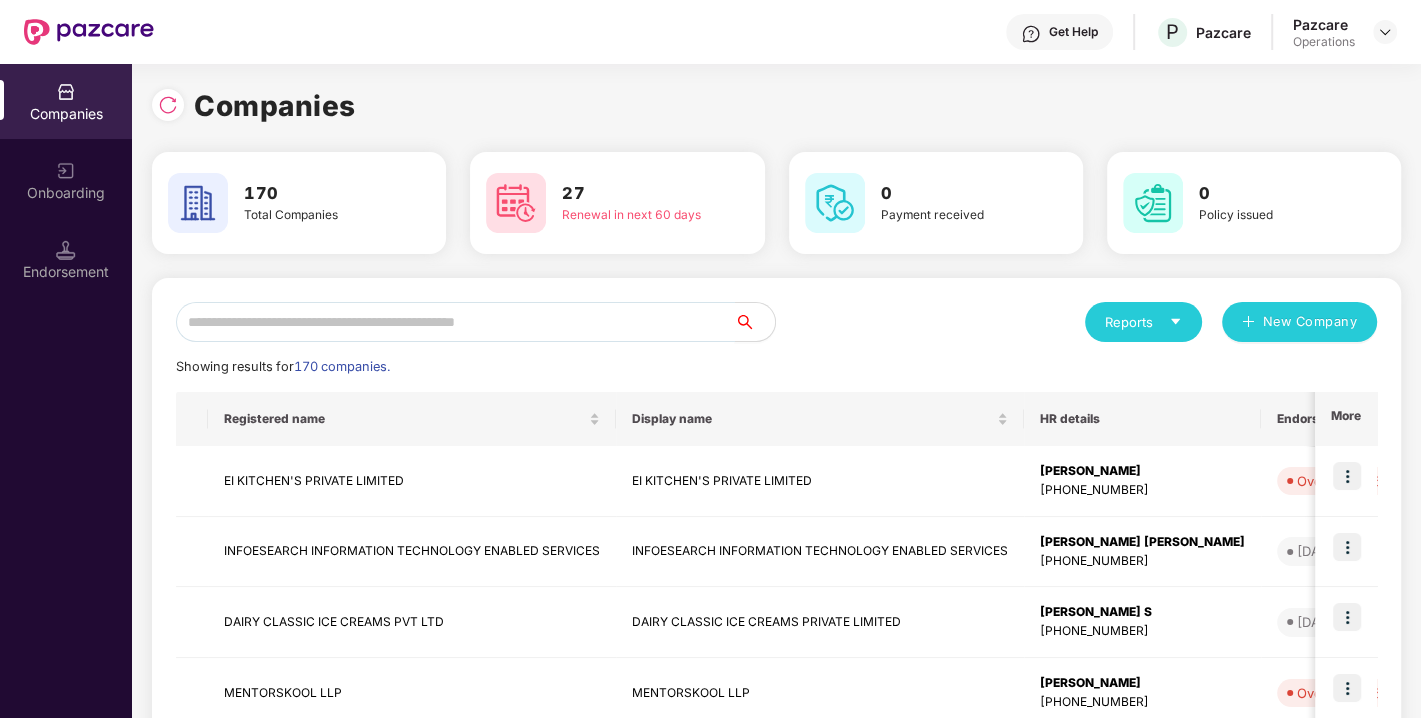 click at bounding box center [455, 322] 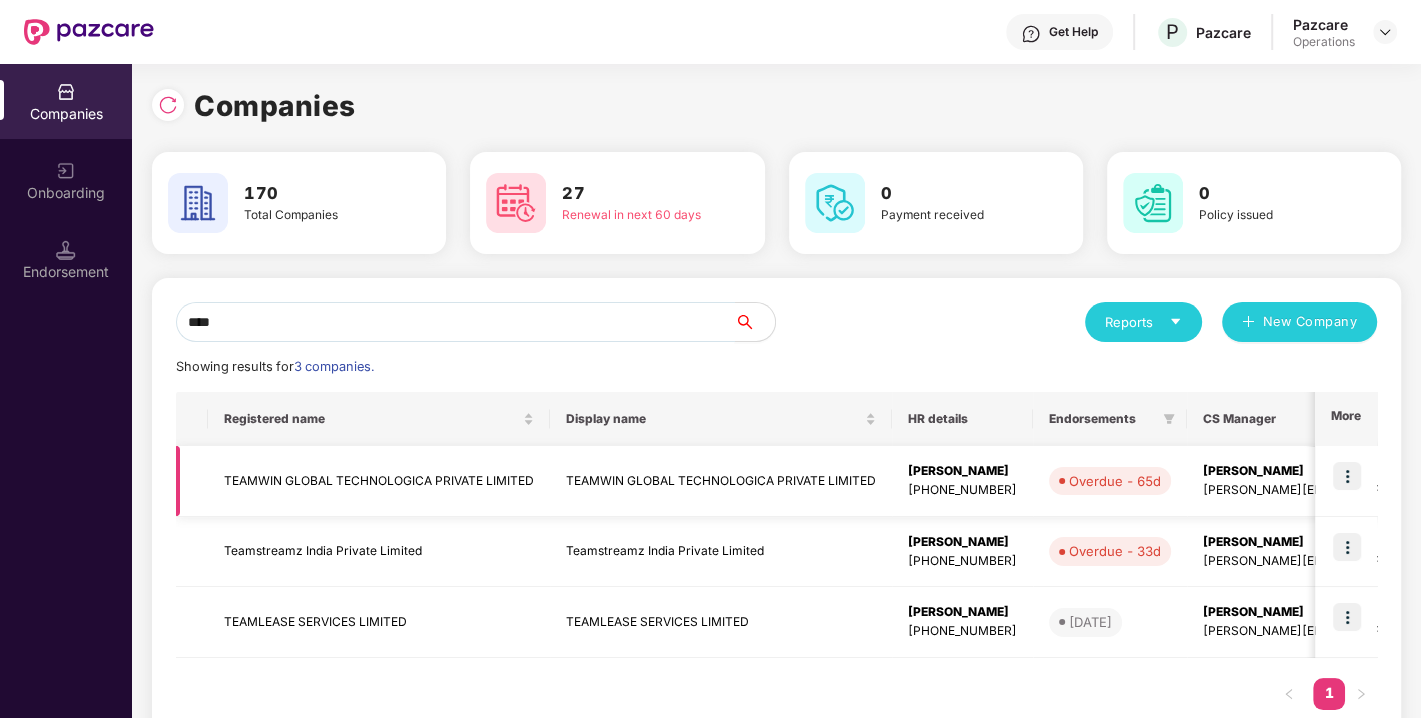 type on "****" 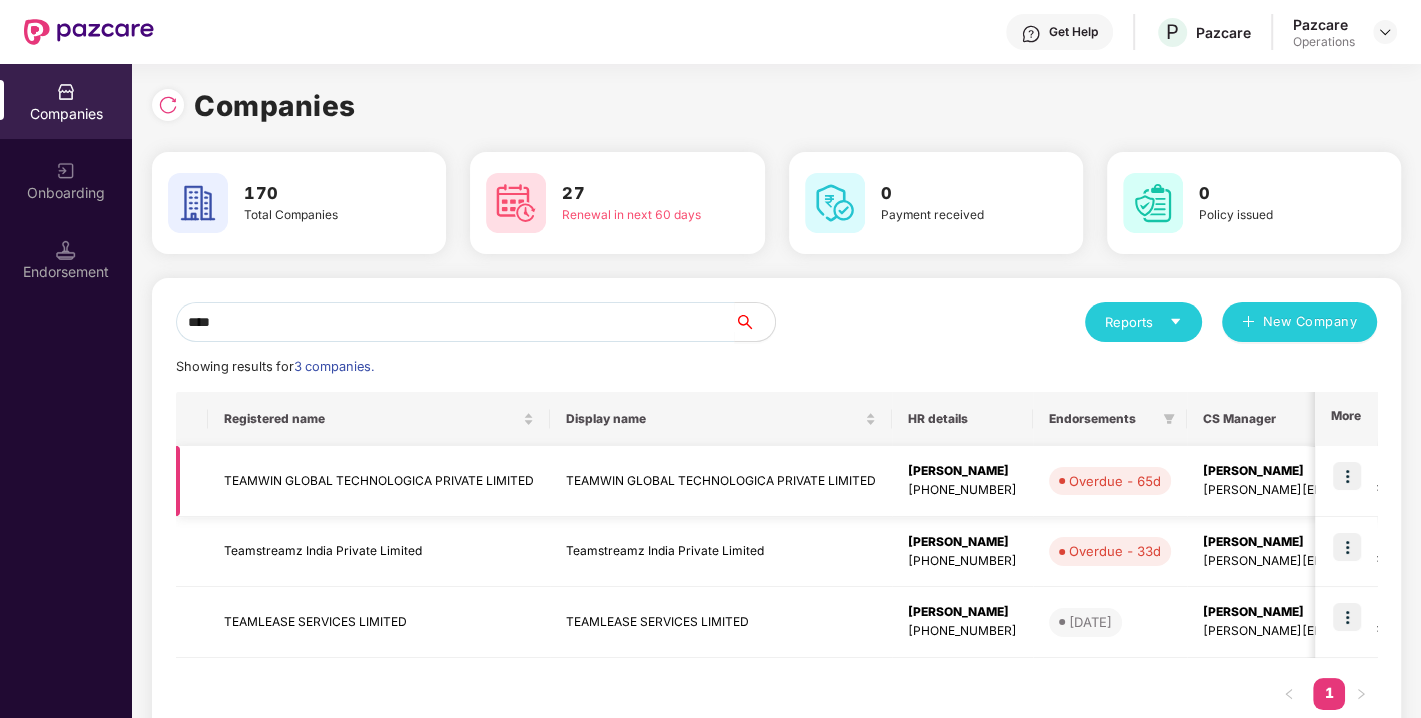 click at bounding box center [1347, 476] 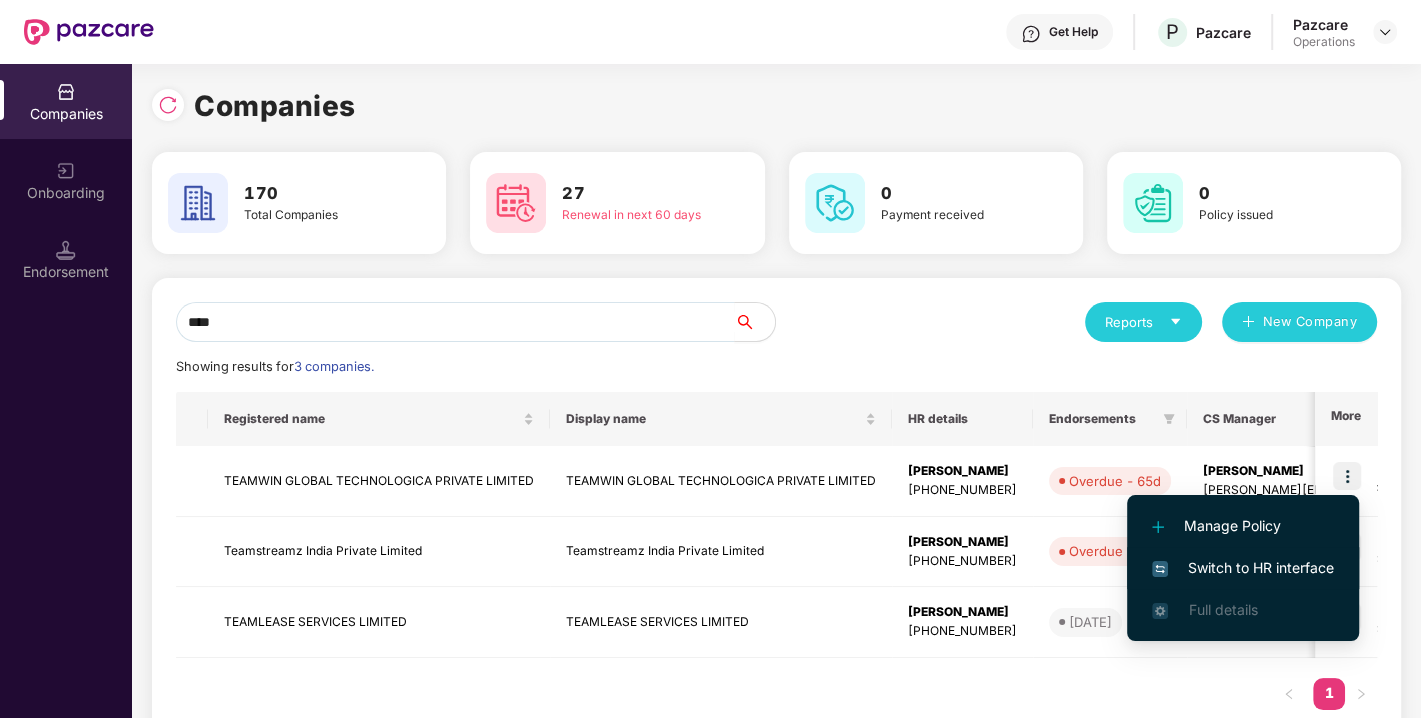 click on "Switch to HR interface" at bounding box center (1243, 568) 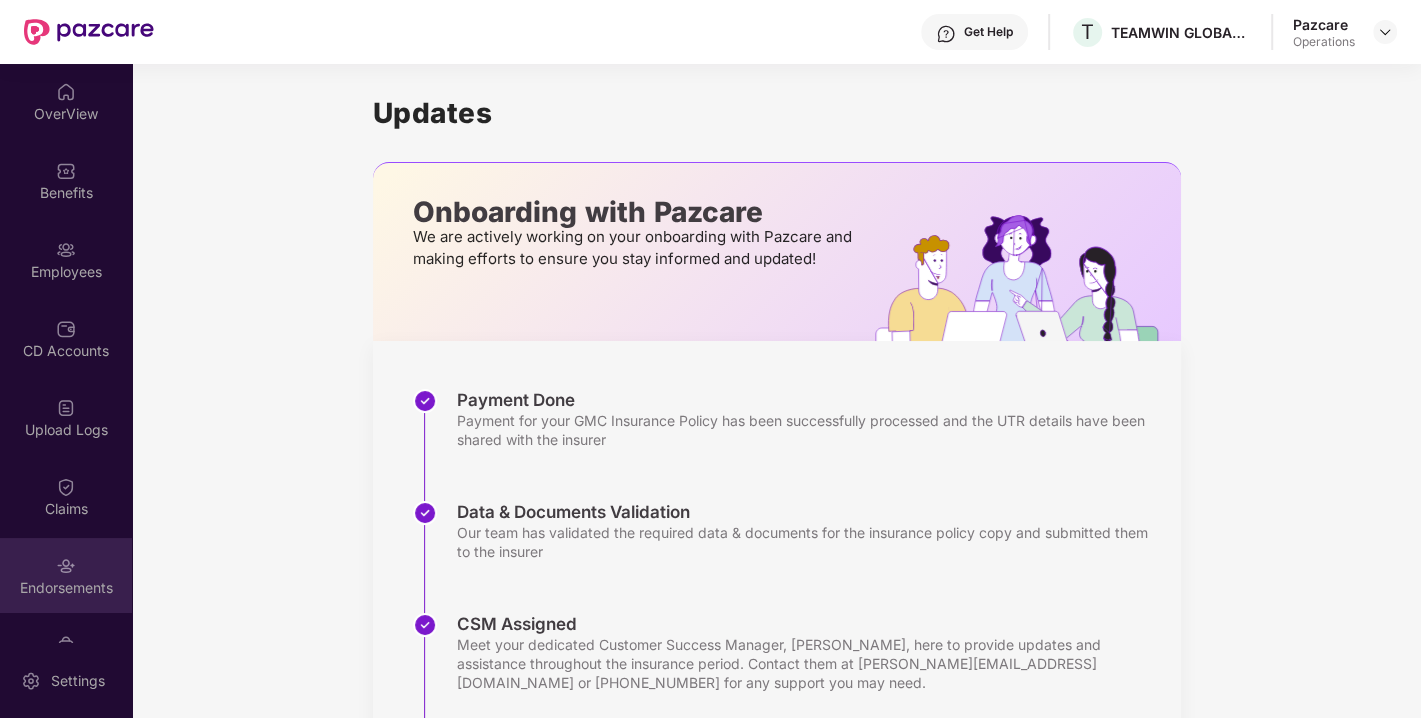 click at bounding box center (66, 566) 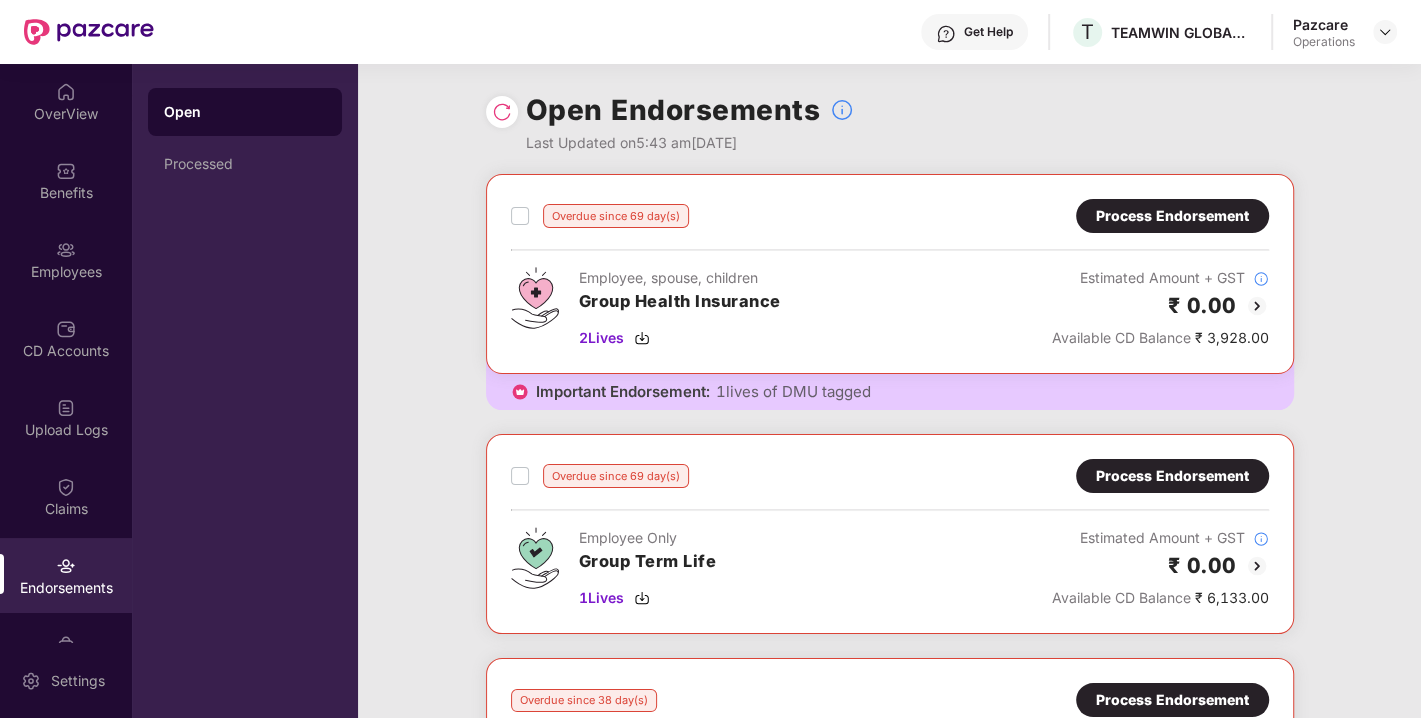 scroll, scrollTop: 222, scrollLeft: 0, axis: vertical 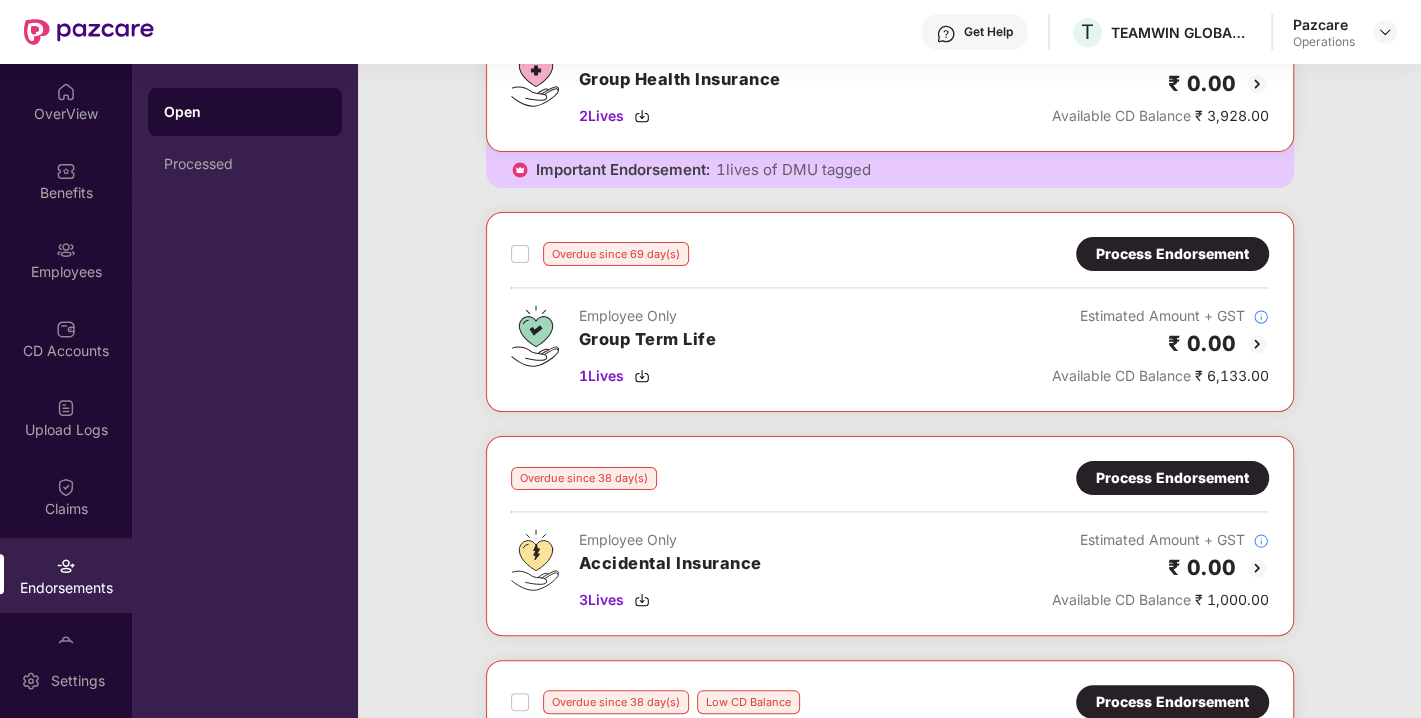 click on "Process Endorsement" at bounding box center (1172, 254) 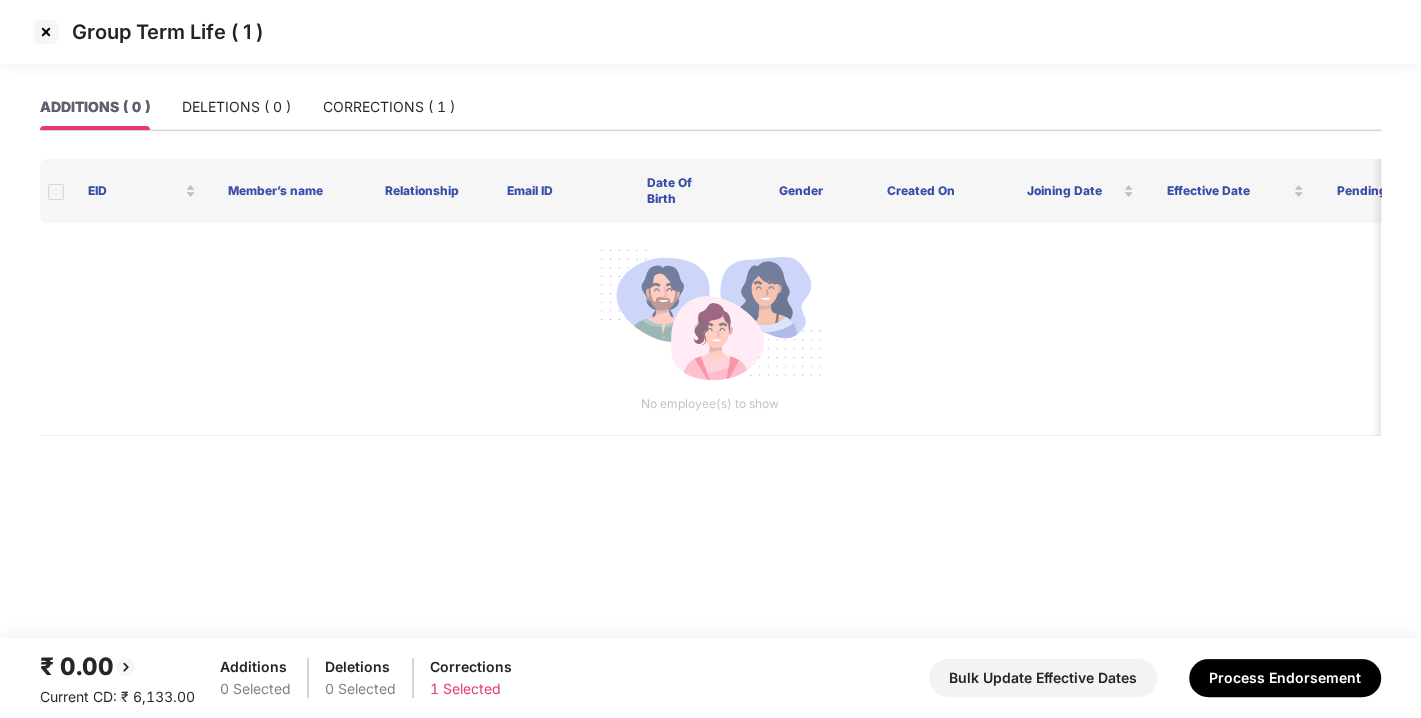 click at bounding box center (46, 32) 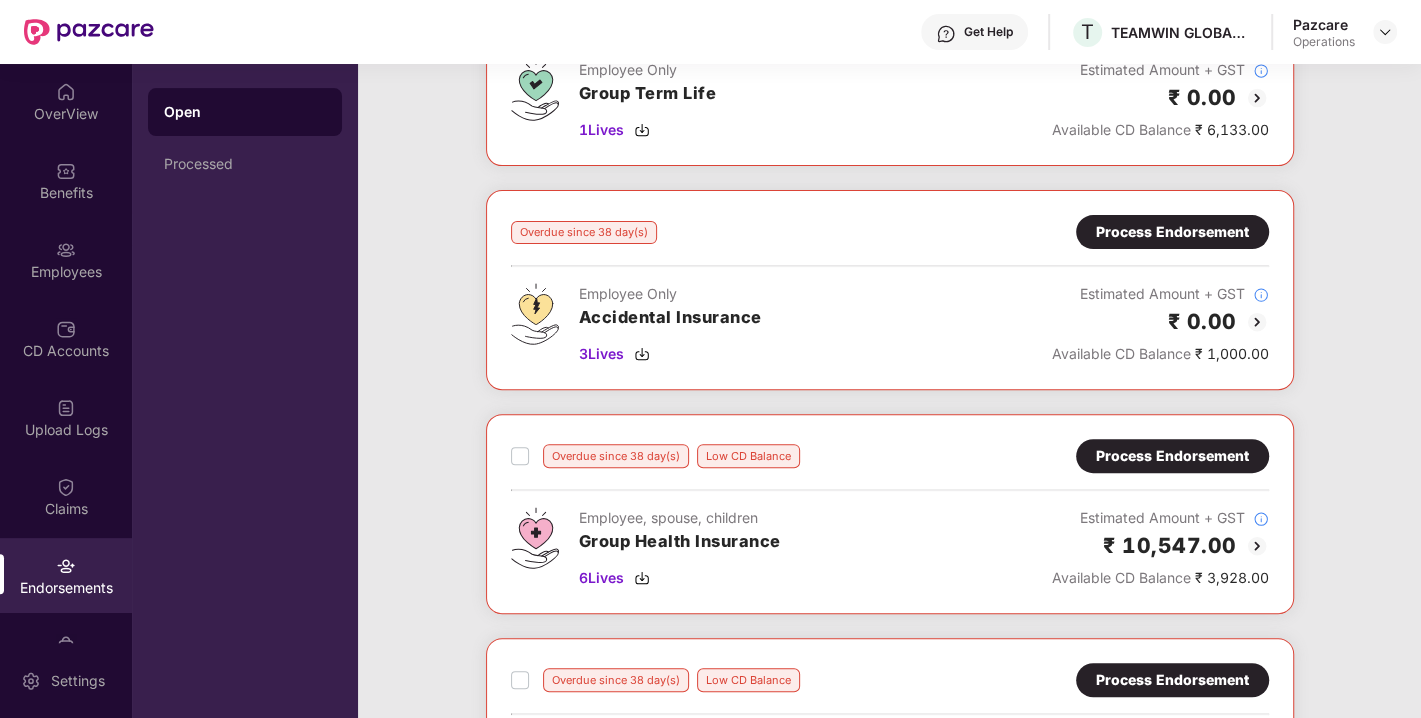 scroll, scrollTop: 805, scrollLeft: 0, axis: vertical 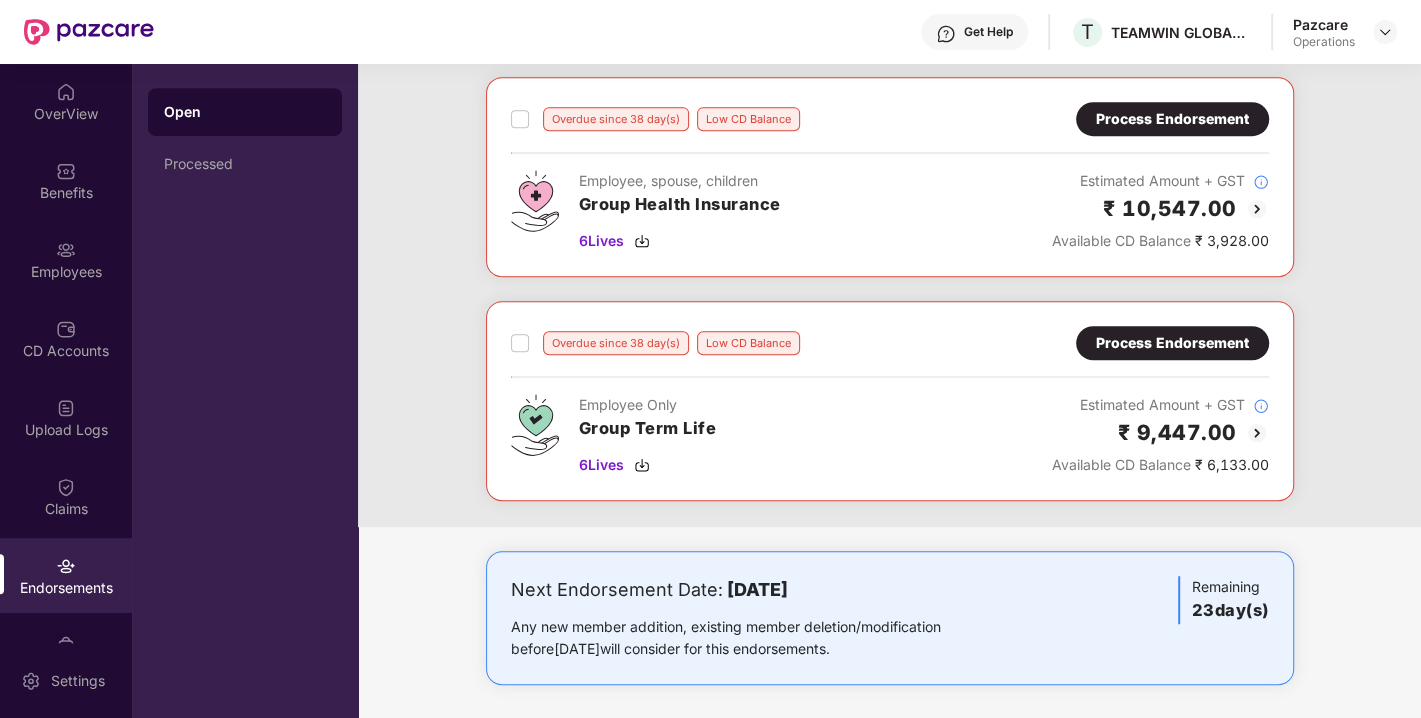 click on "Process Endorsement" at bounding box center [1172, 343] 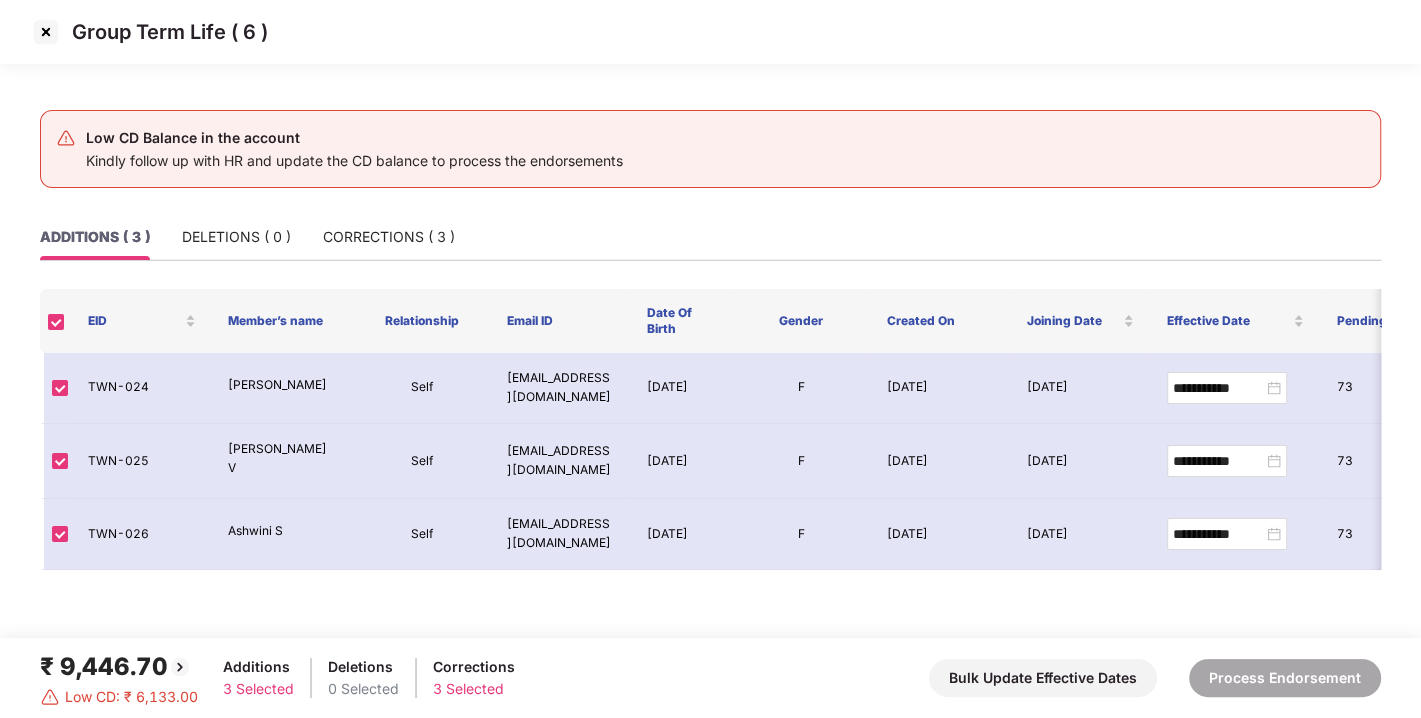 click at bounding box center (46, 32) 